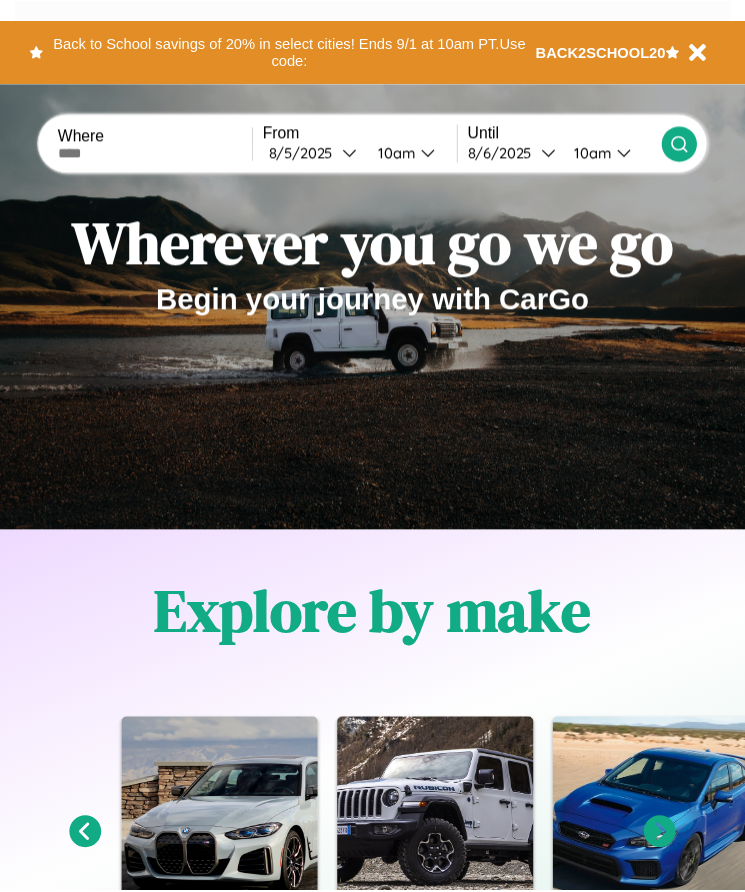 scroll, scrollTop: 0, scrollLeft: 0, axis: both 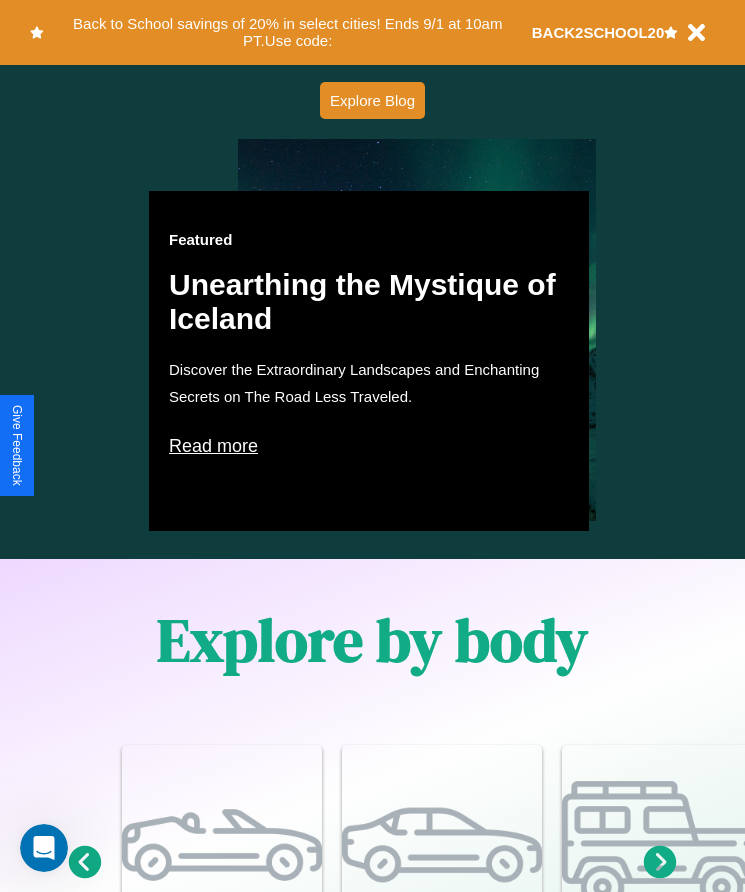 click on "Read more" at bounding box center (369, 446) 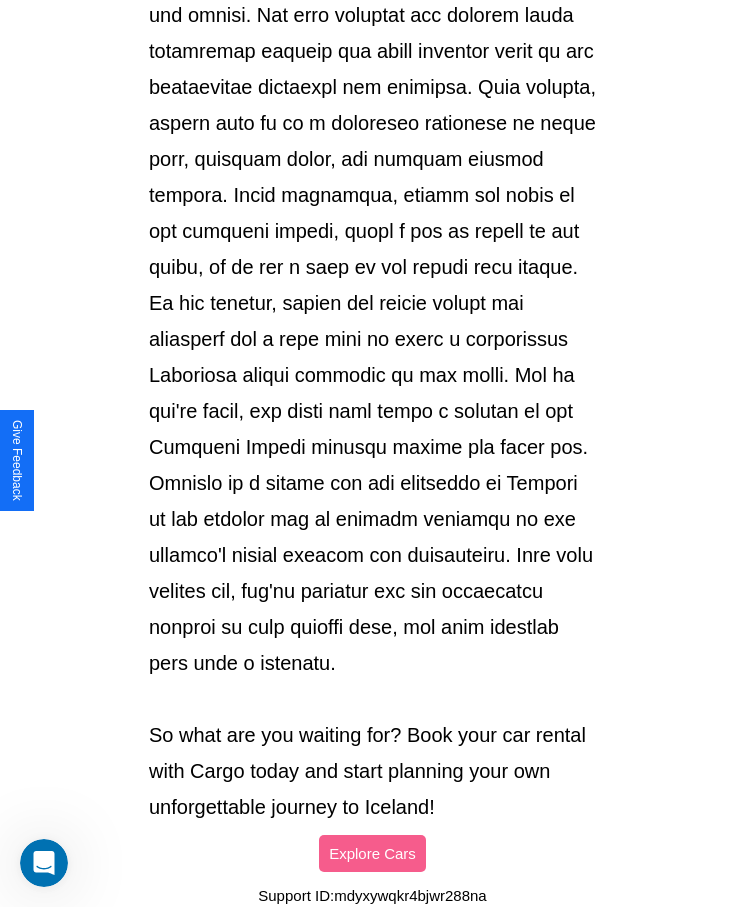 scroll, scrollTop: 2113, scrollLeft: 0, axis: vertical 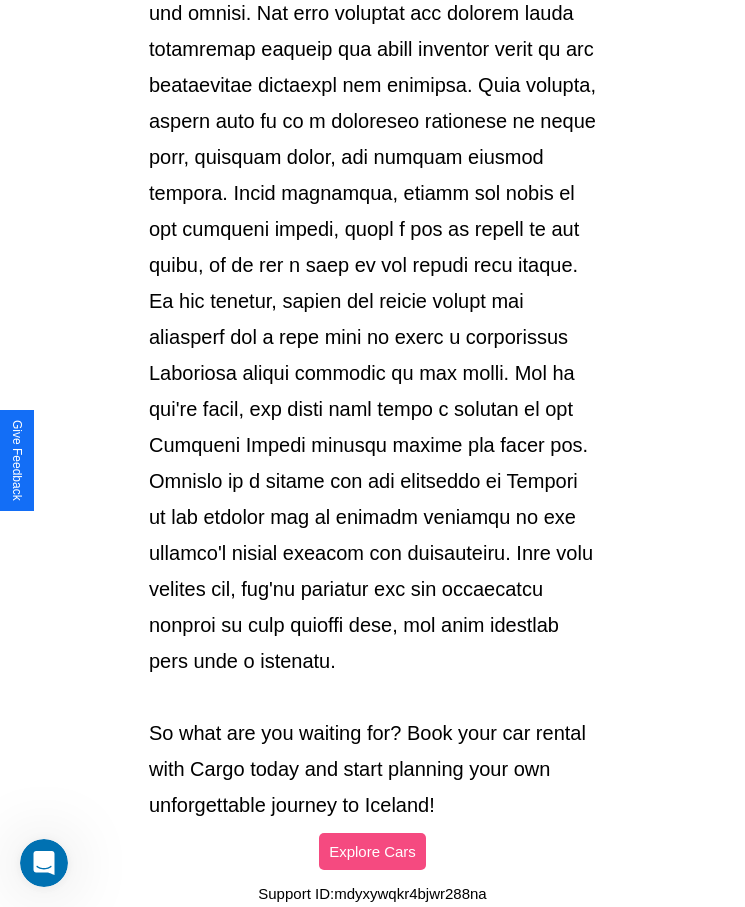click on "Explore Cars" at bounding box center (372, 851) 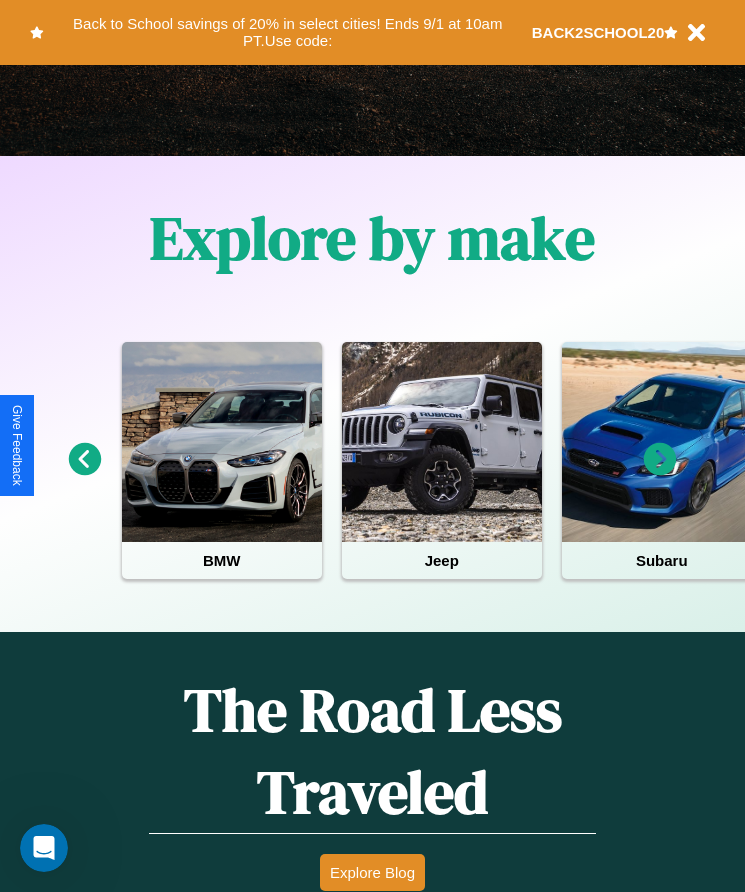 scroll, scrollTop: 334, scrollLeft: 0, axis: vertical 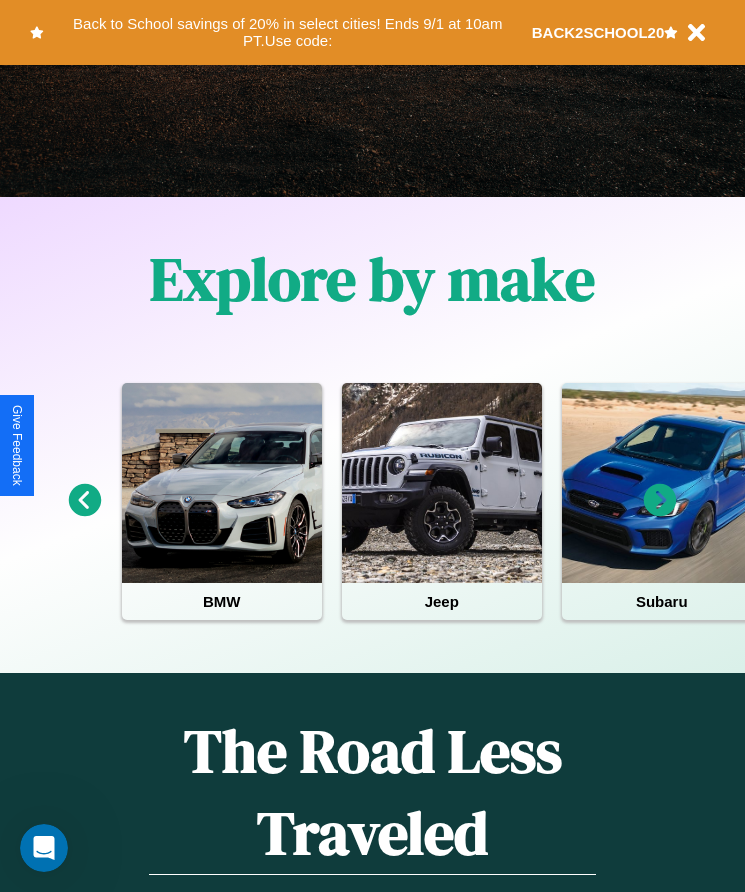 click 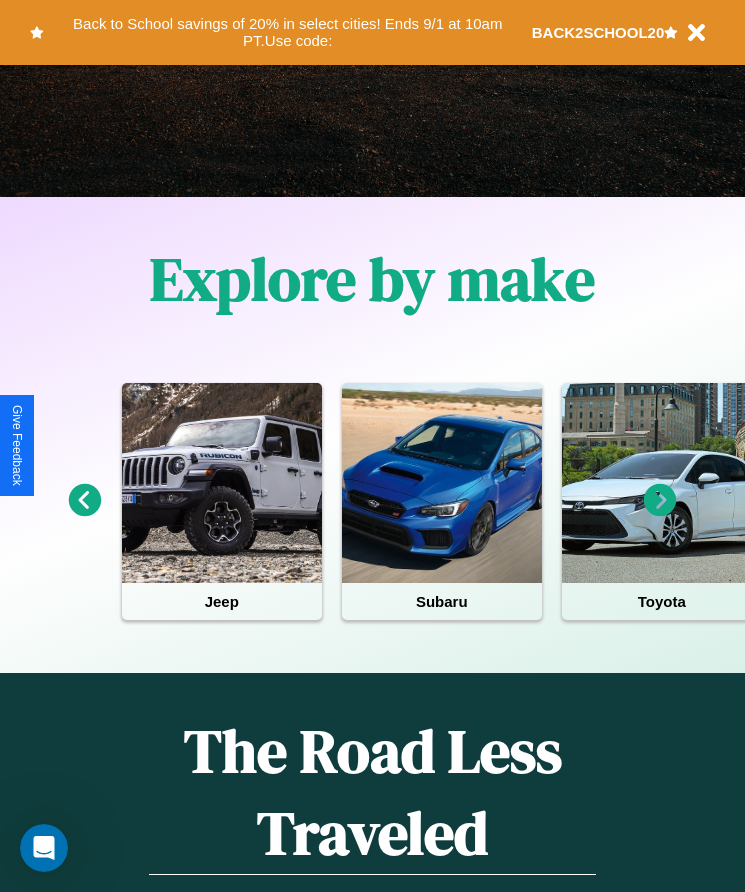 click 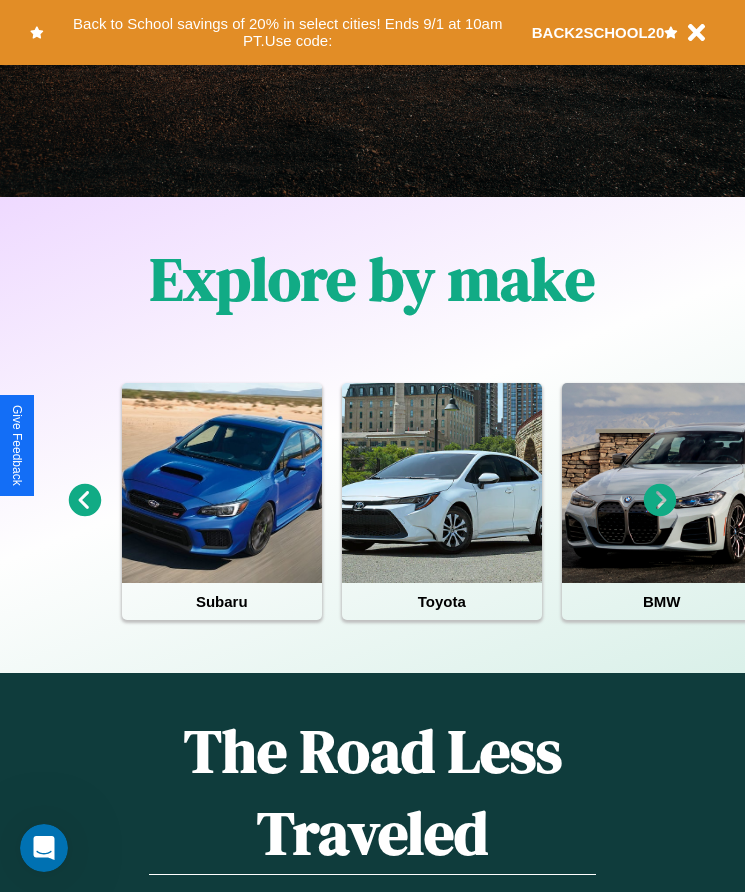 click 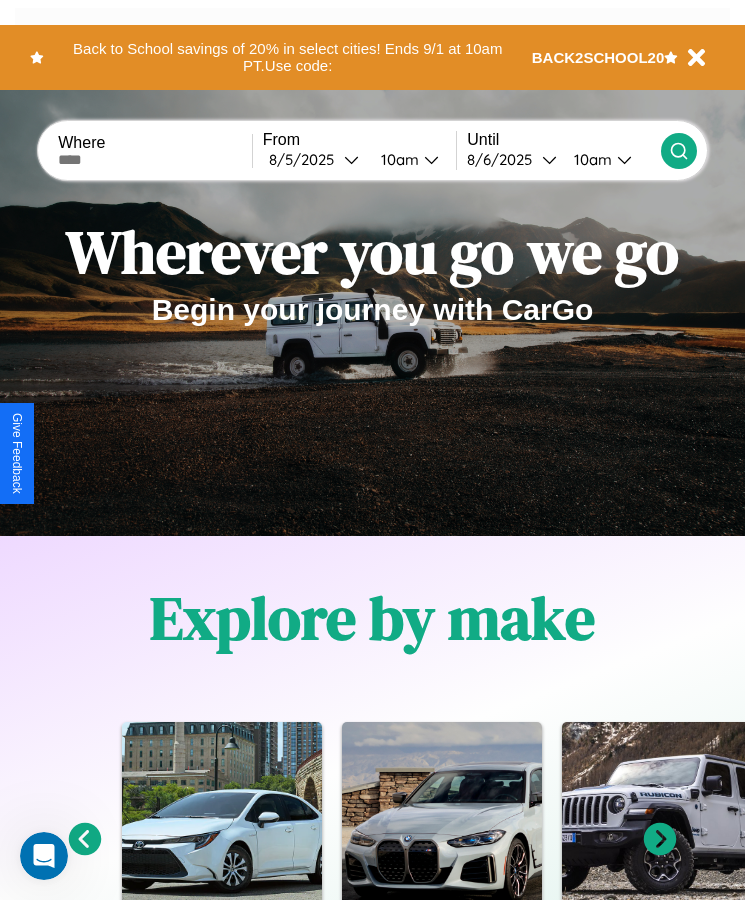 scroll, scrollTop: 0, scrollLeft: 0, axis: both 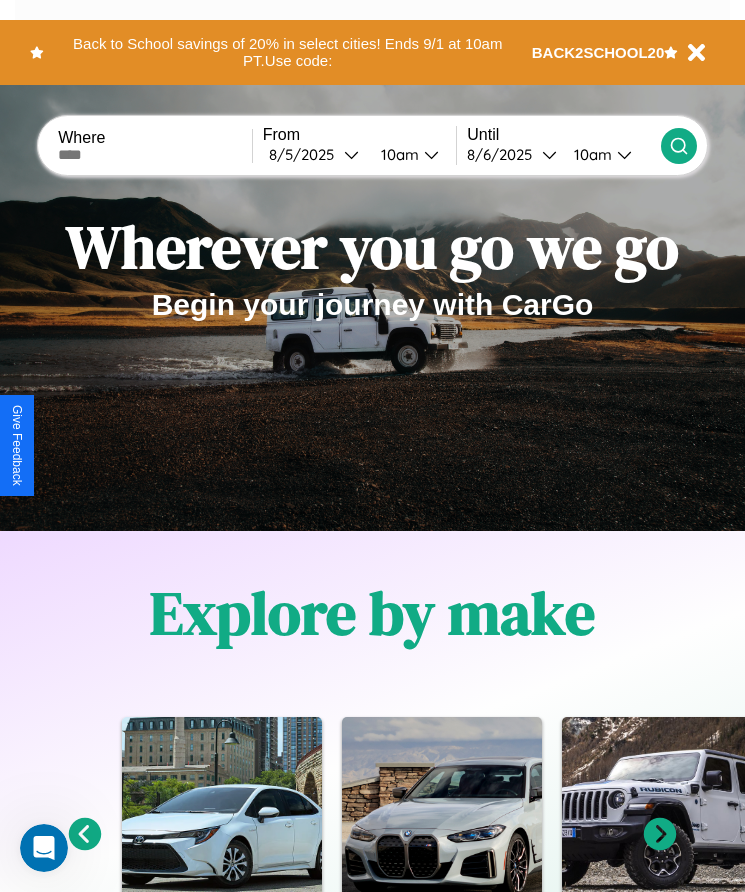 click at bounding box center [155, 155] 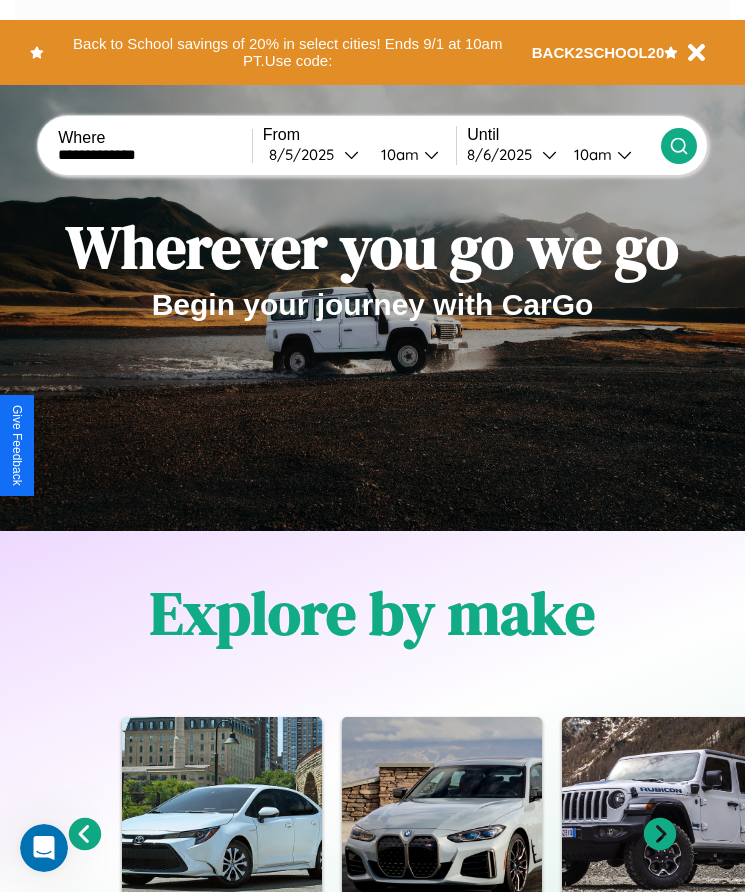type on "**********" 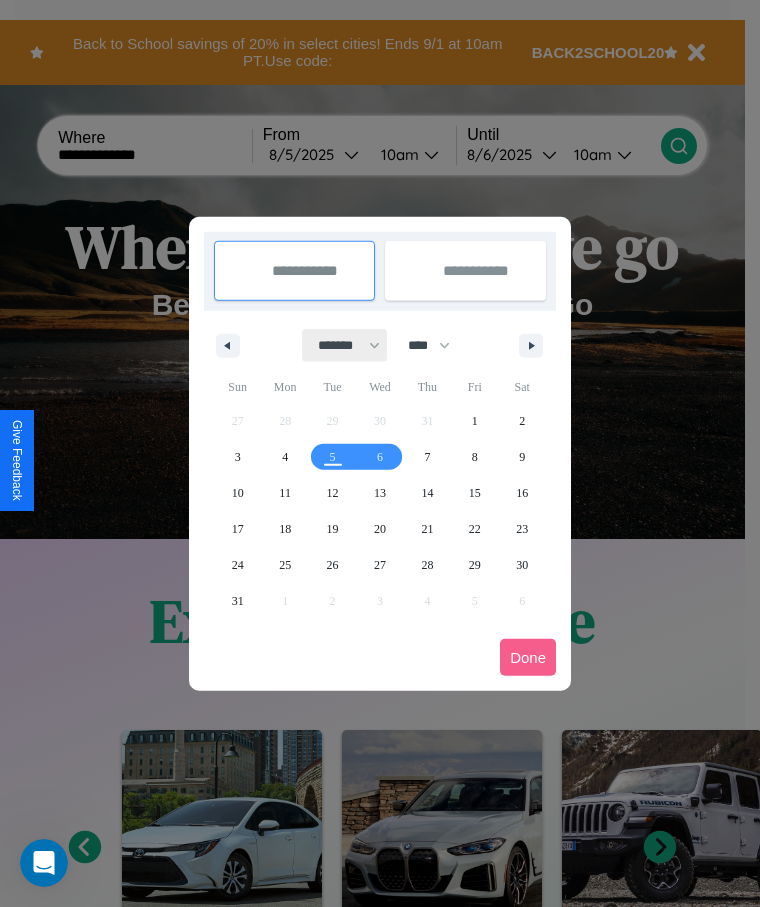 click on "******* ******** ***** ***** *** **** **** ****** ********* ******* ******** ********" at bounding box center (345, 345) 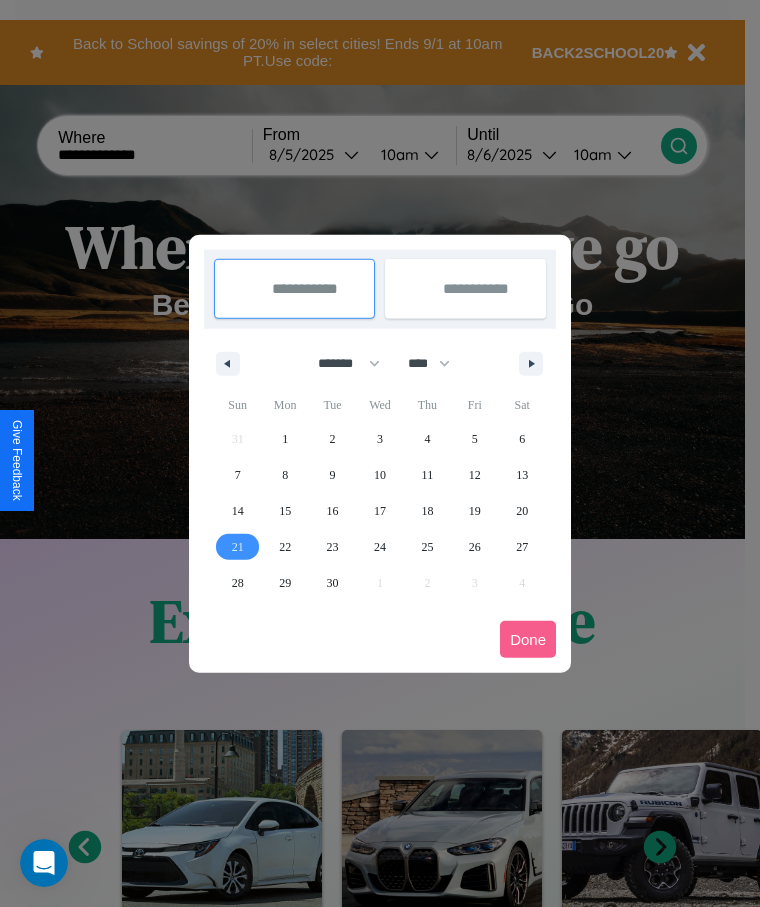 click on "21" at bounding box center (238, 547) 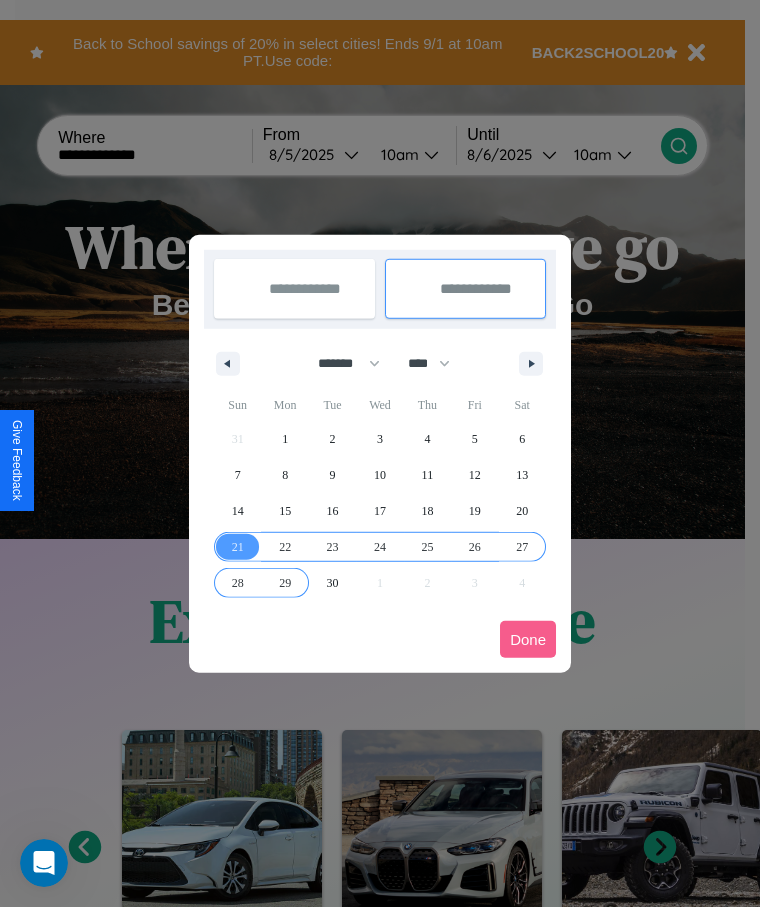 click on "29" at bounding box center [285, 583] 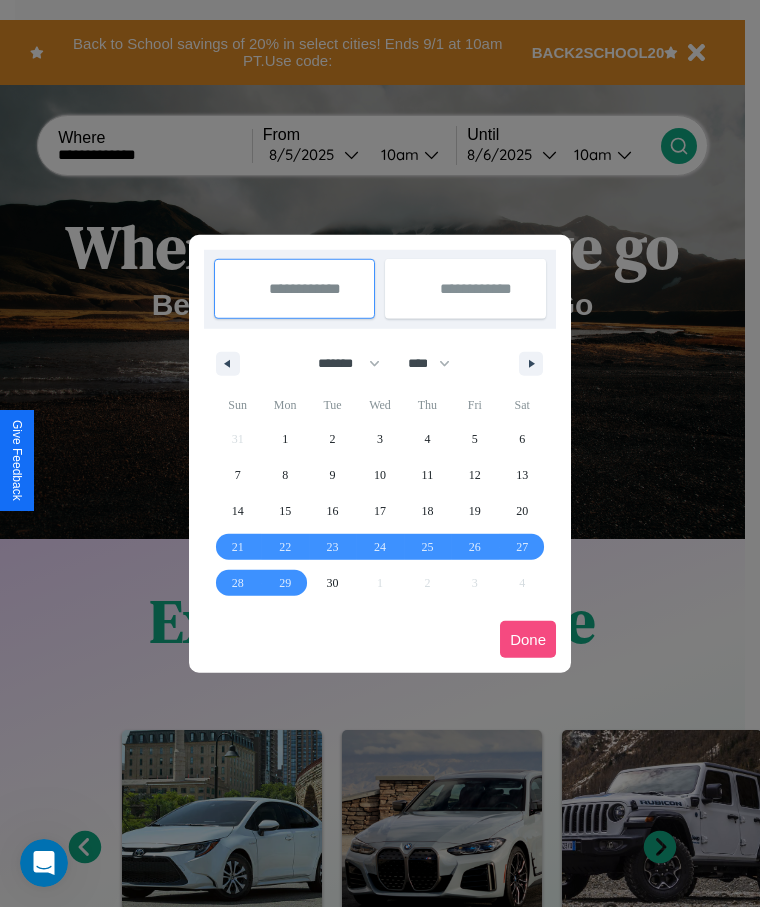 click on "Done" at bounding box center [528, 639] 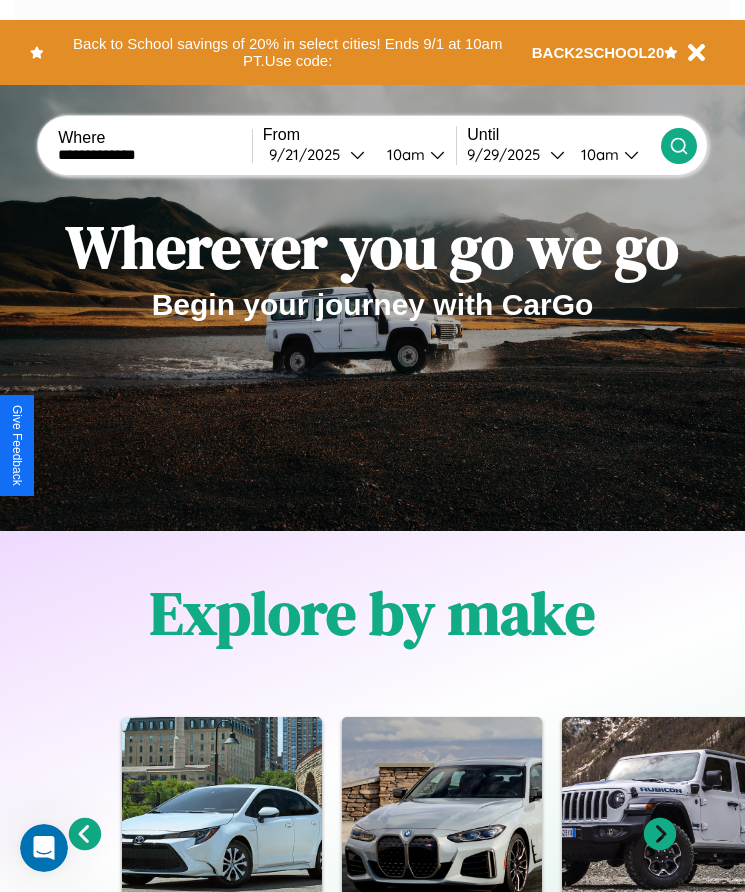 click on "10am" at bounding box center (403, 154) 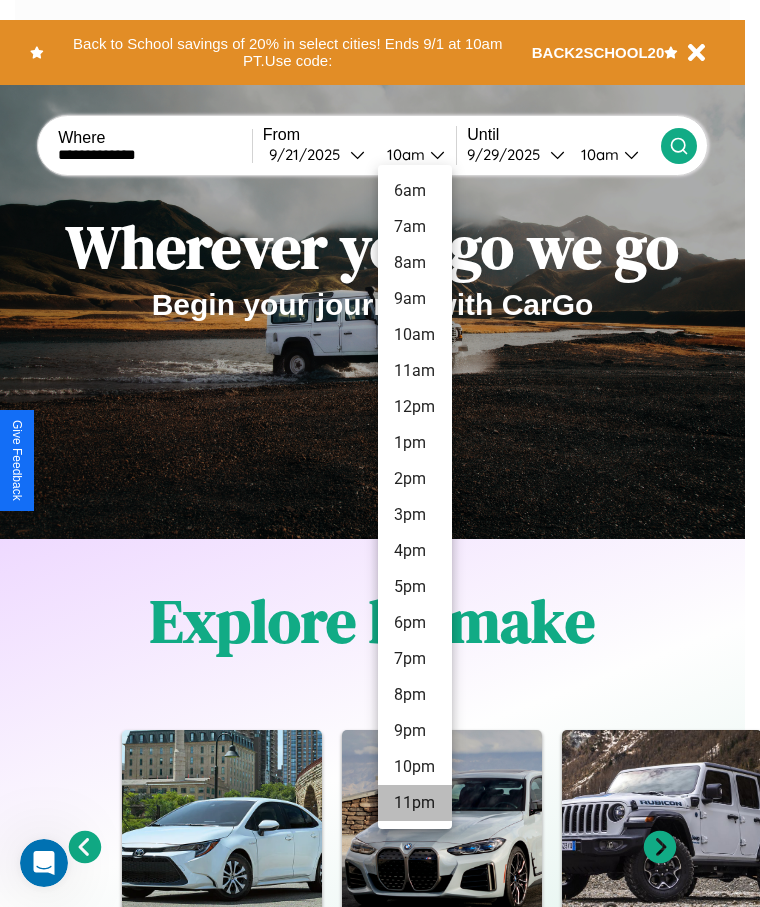 click on "11pm" at bounding box center [415, 803] 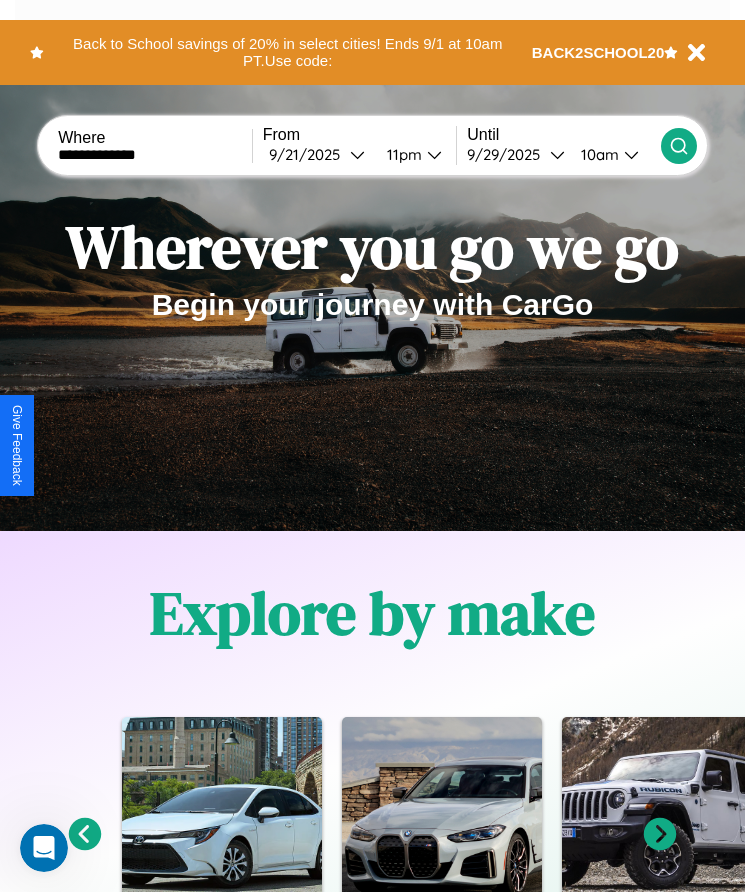 click on "10am" at bounding box center [597, 154] 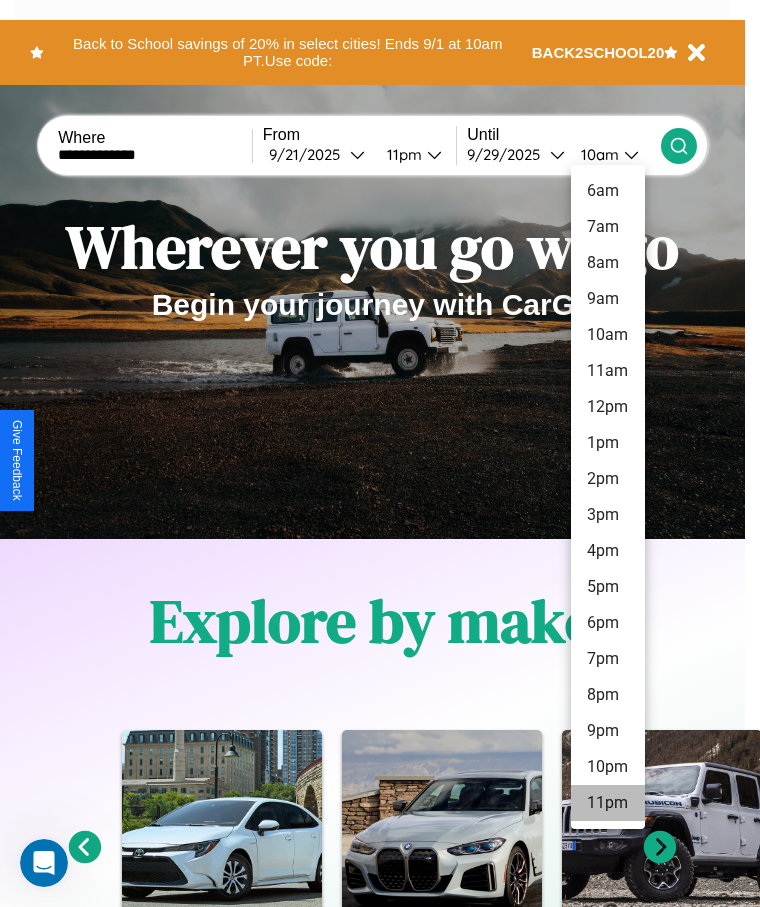 click on "11pm" at bounding box center (608, 803) 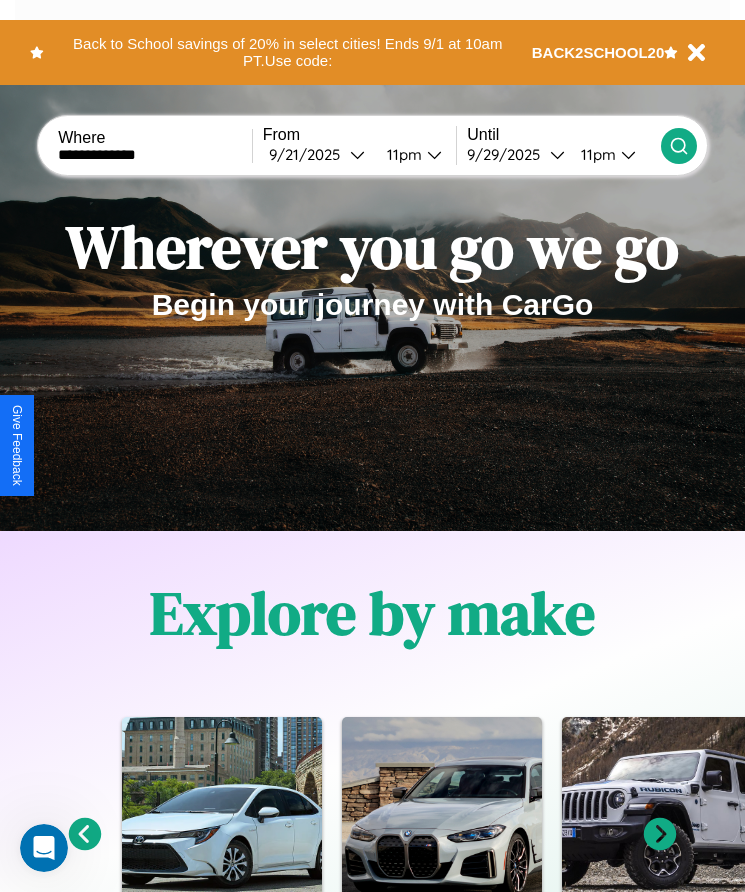 click 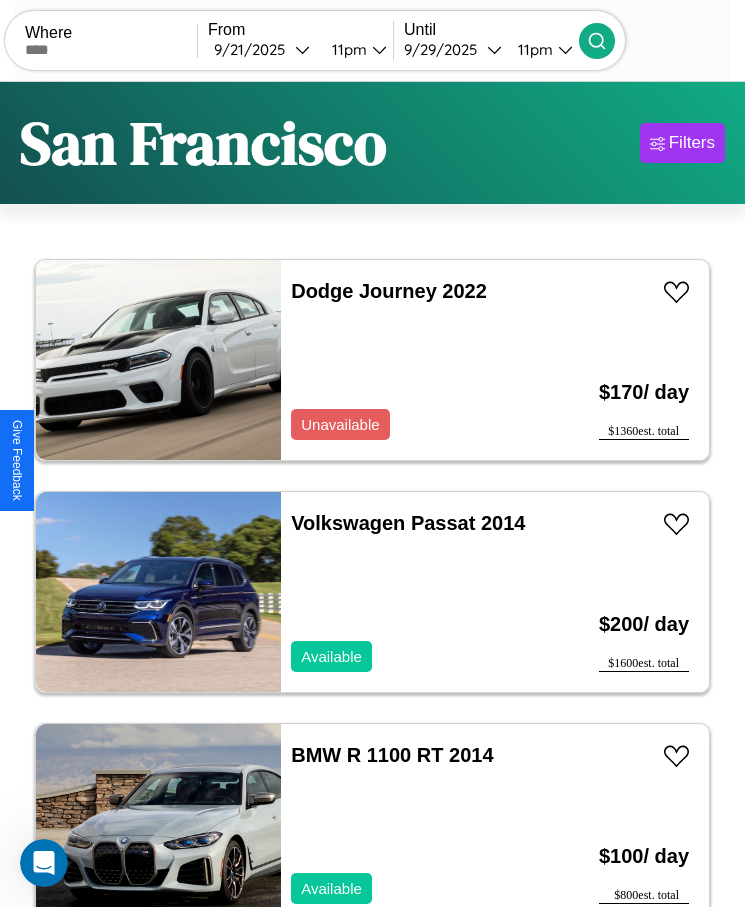 scroll, scrollTop: 50, scrollLeft: 0, axis: vertical 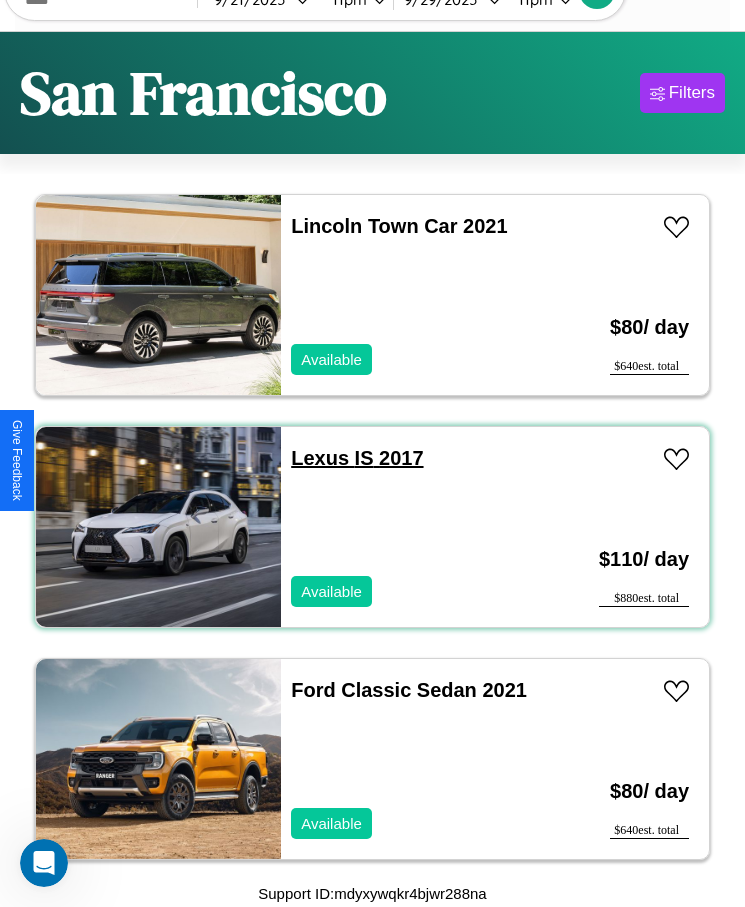 click on "Lexus IS 2017" at bounding box center [357, 458] 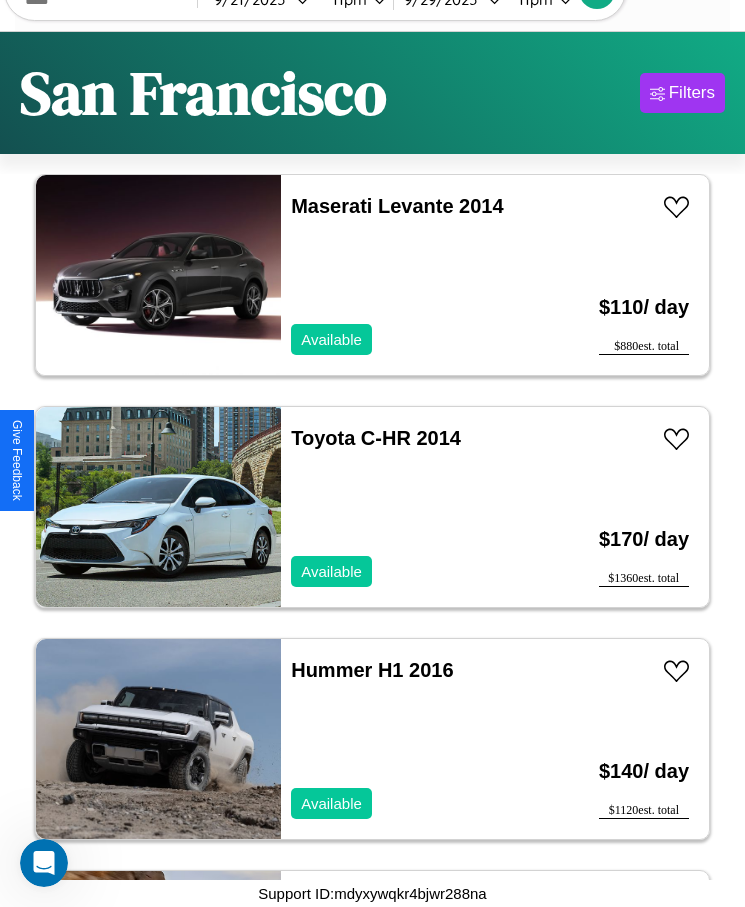 scroll, scrollTop: 9527, scrollLeft: 0, axis: vertical 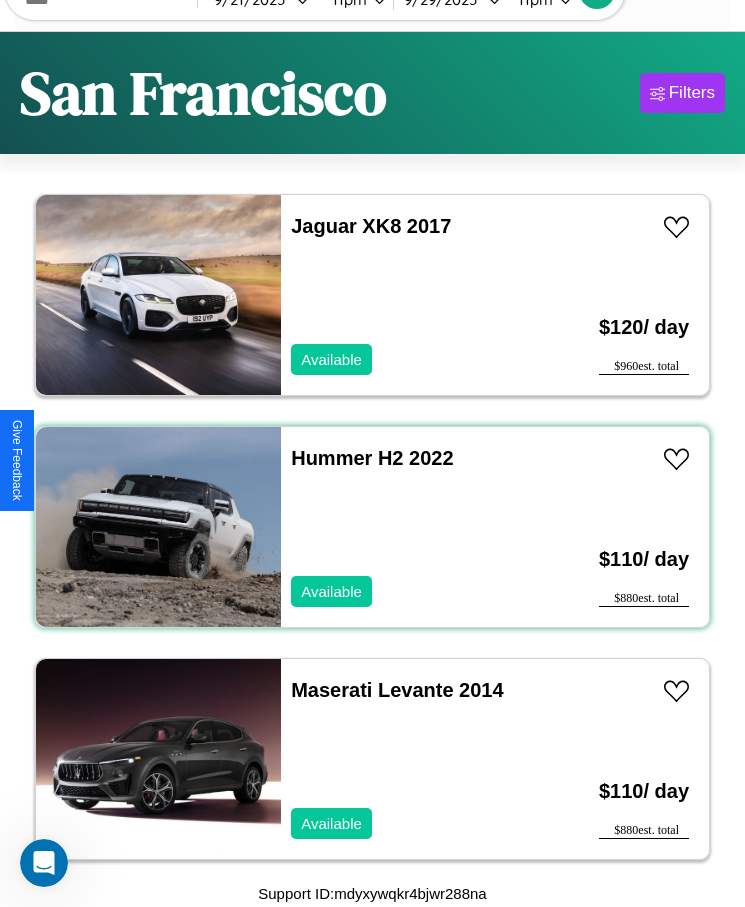 click on "Hummer H2 2022 Available" at bounding box center (413, 527) 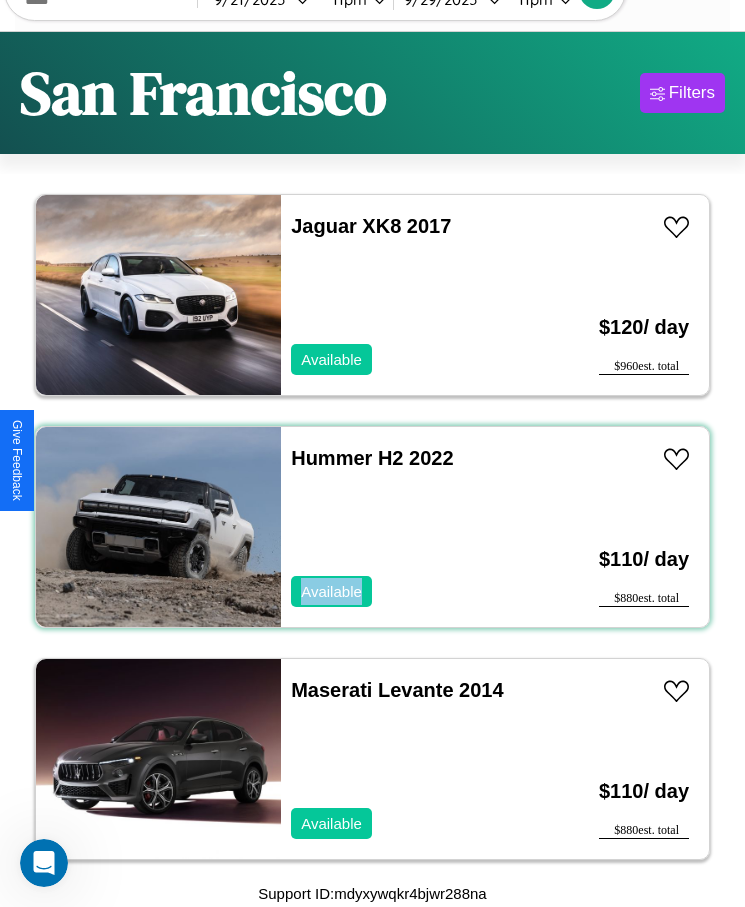 click on "Hummer H2 2022 Available" at bounding box center (413, 527) 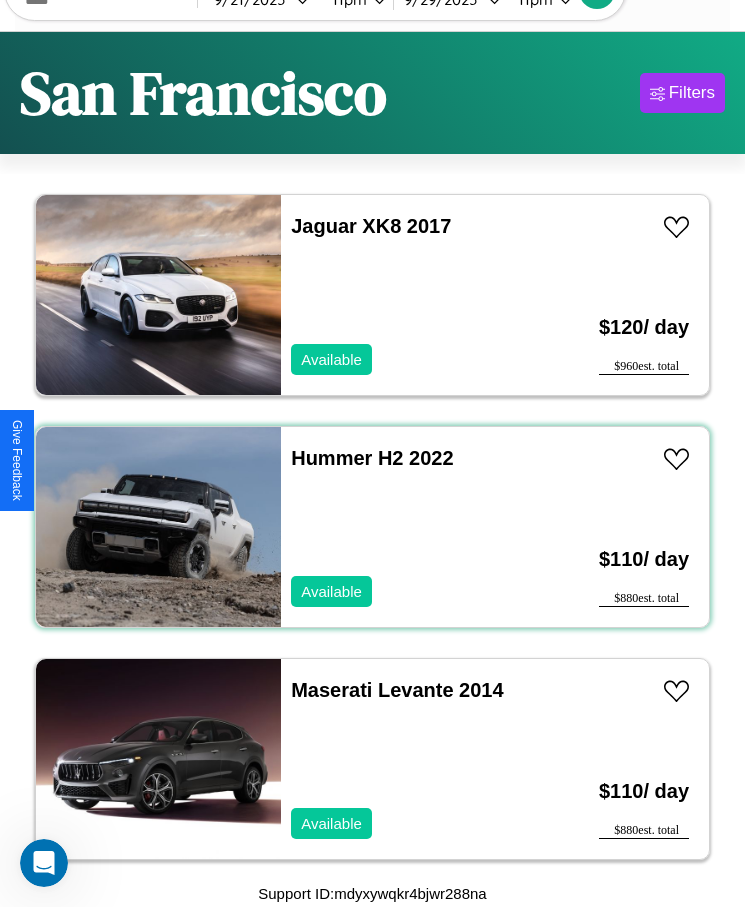 click on "Hummer H2 2022 Available" at bounding box center [413, 527] 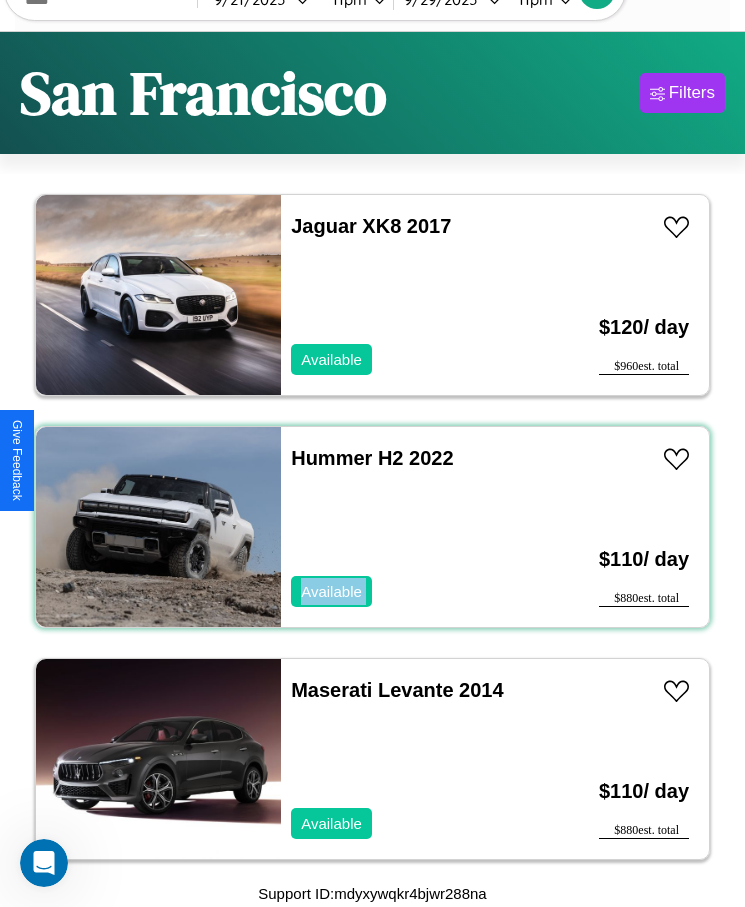 click on "Hummer H2 2022 Available" at bounding box center (413, 527) 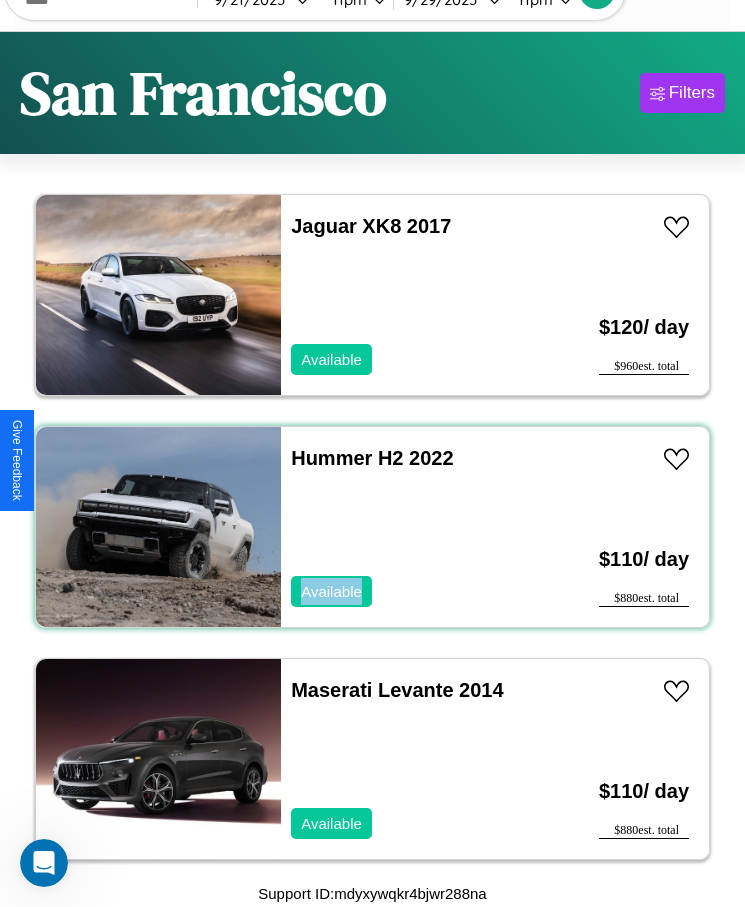 click on "Hummer H2 2022 Available" at bounding box center [413, 527] 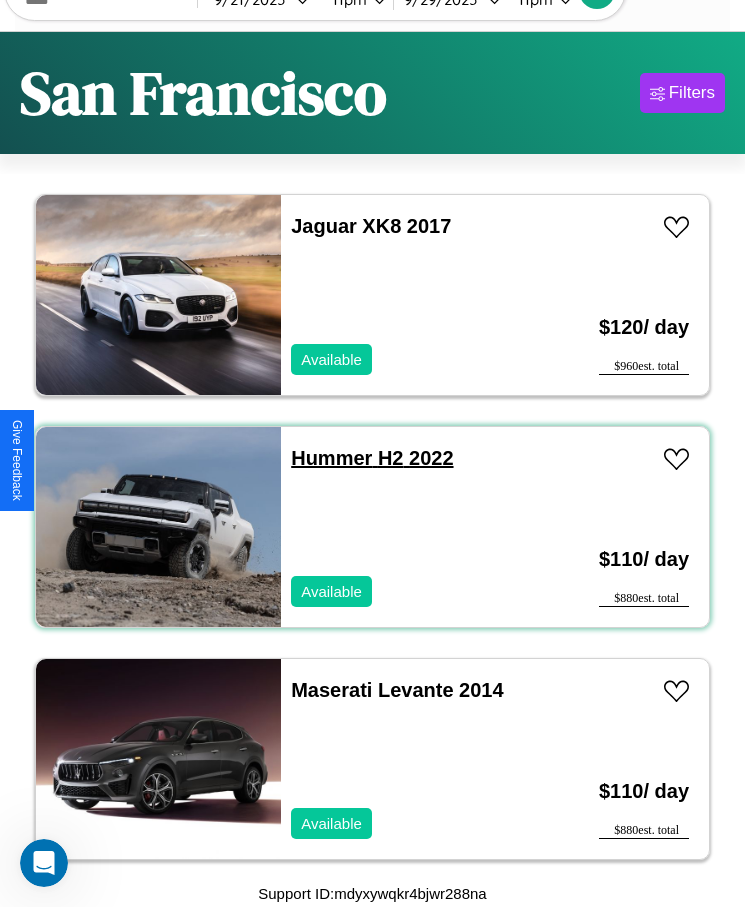click on "Hummer   H2   2022" at bounding box center (372, 458) 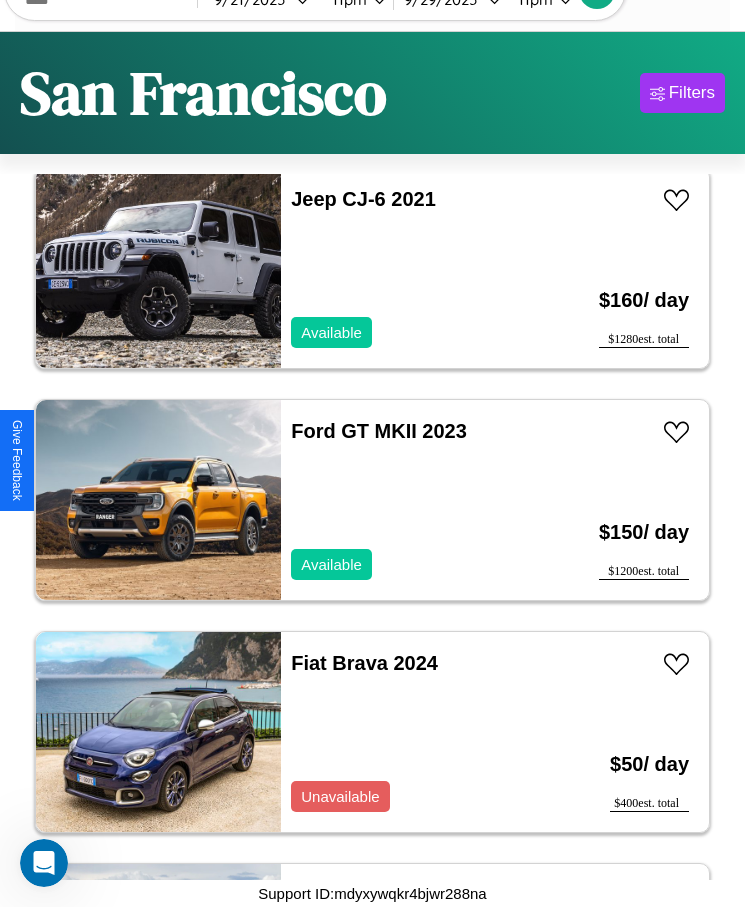 scroll, scrollTop: 20199, scrollLeft: 0, axis: vertical 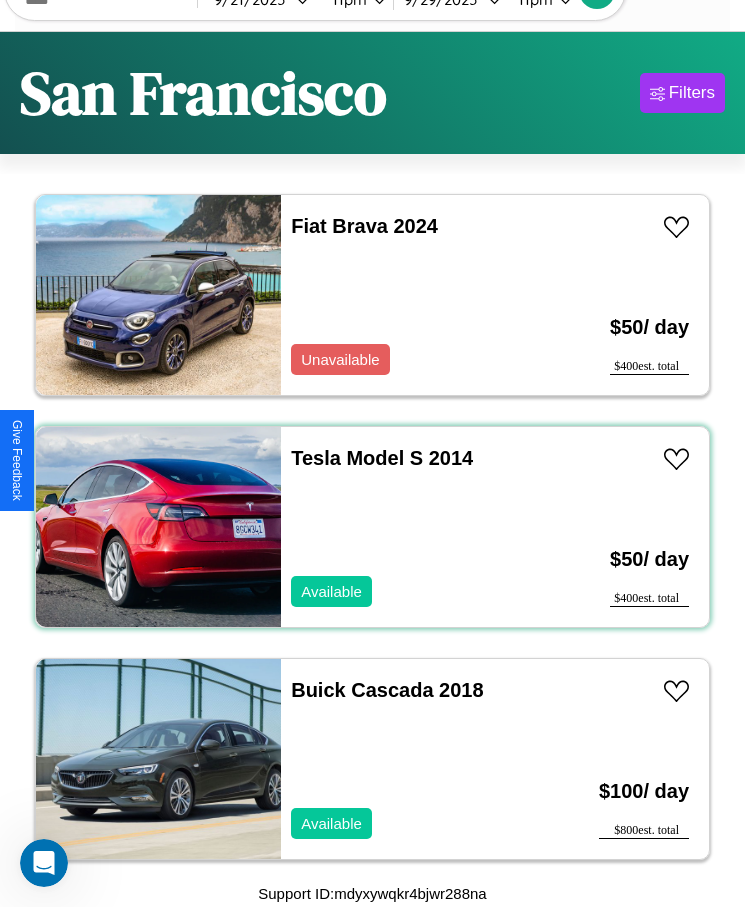click on "Tesla Model S 2014 Available" at bounding box center (413, 527) 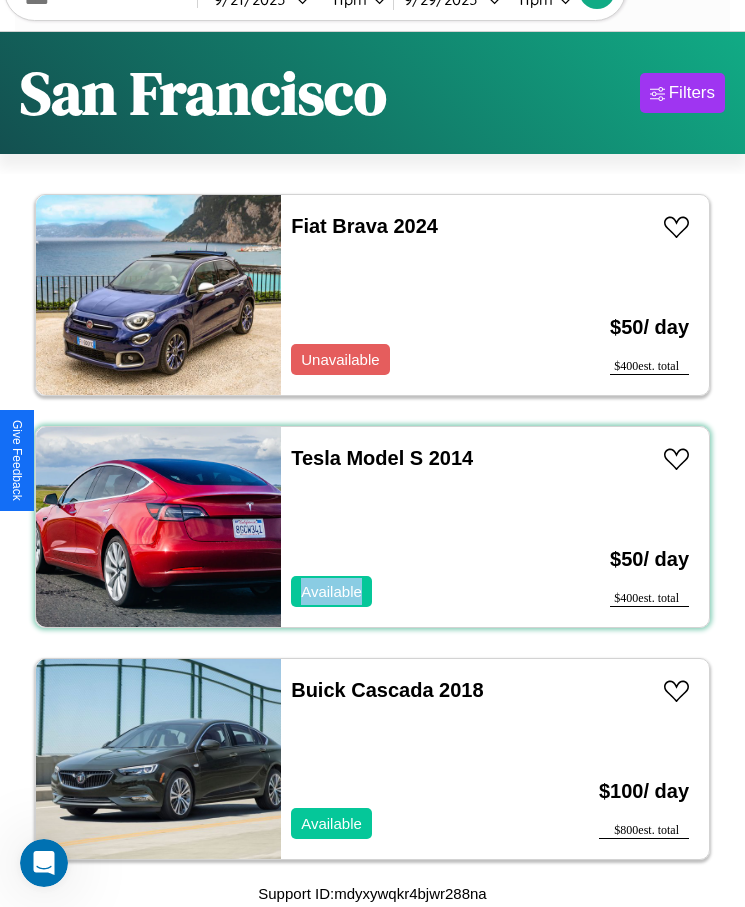 click on "Tesla Model S 2014 Available" at bounding box center (413, 527) 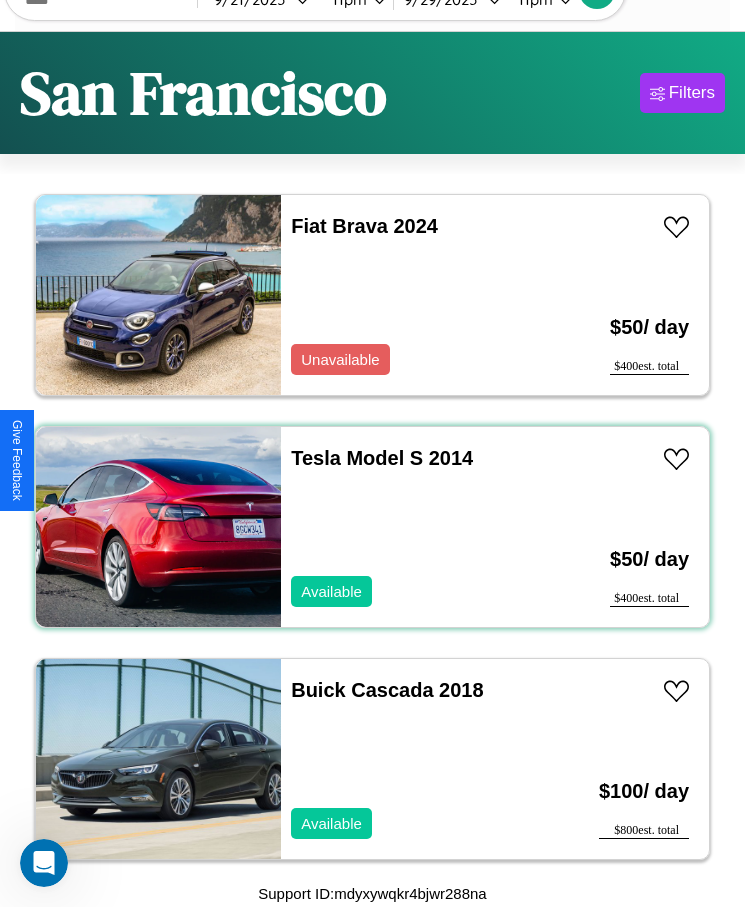 click on "Tesla Model S 2014 Available" at bounding box center (413, 527) 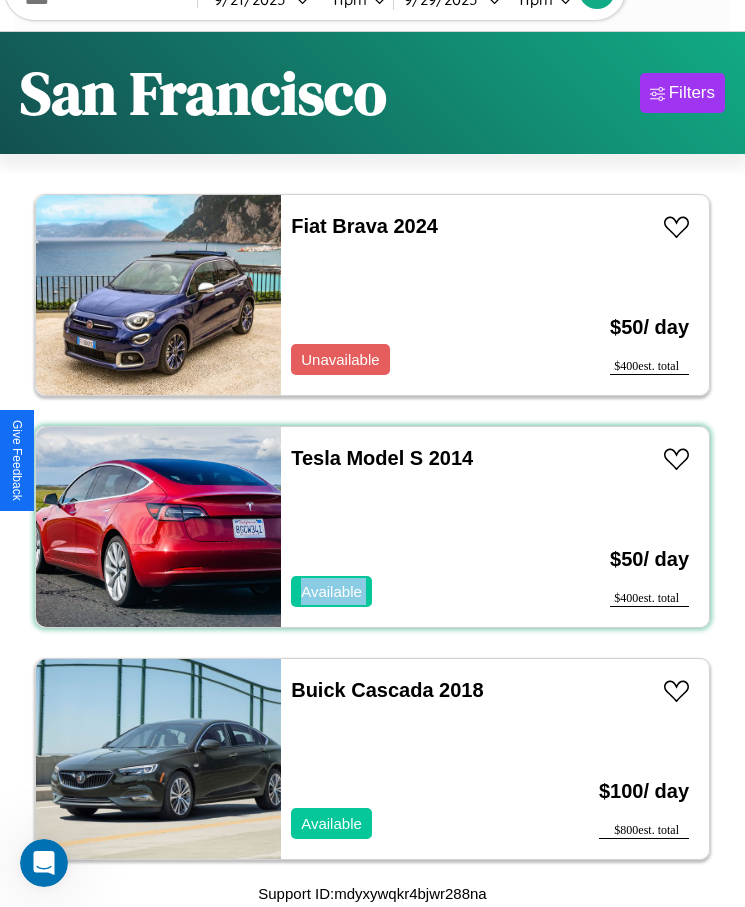 click on "Tesla Model S 2014 Available" at bounding box center (413, 527) 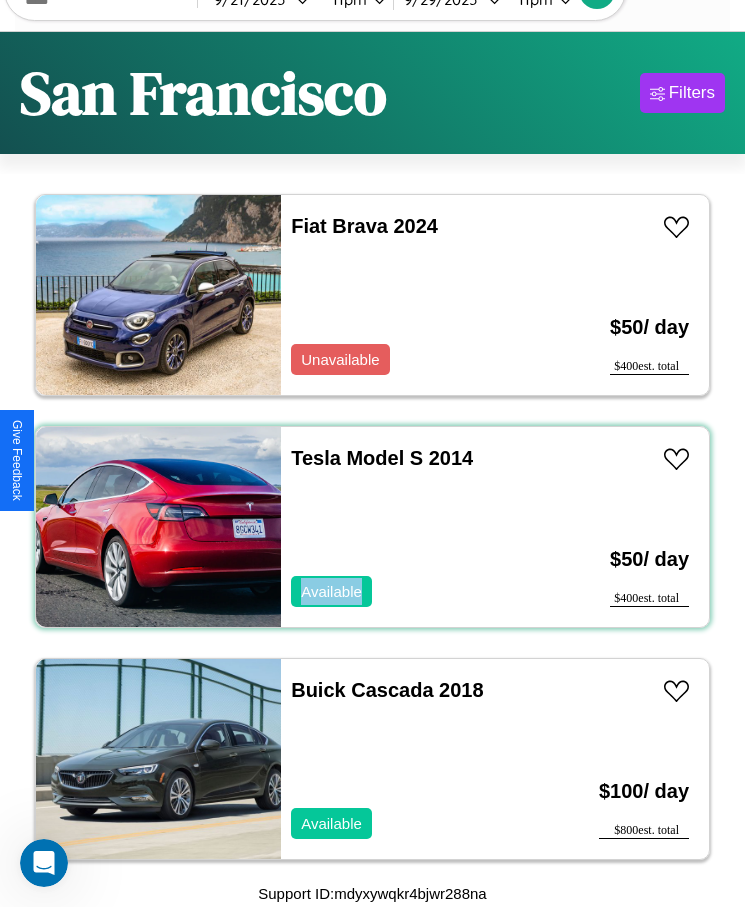 click on "Tesla Model S 2014 Available" at bounding box center [413, 527] 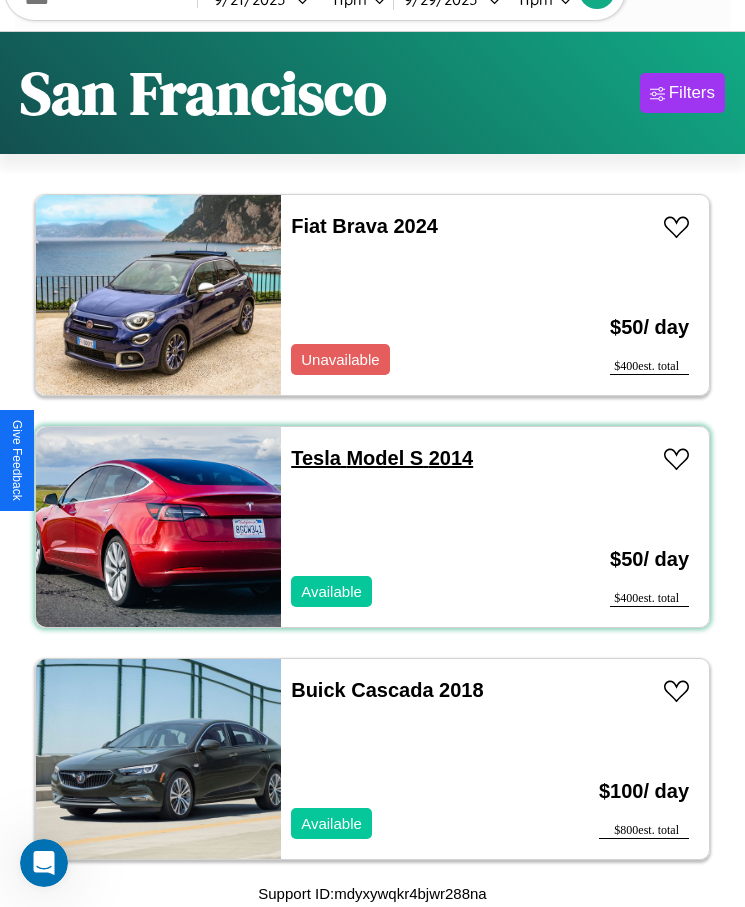 click on "Tesla   Model S   2014" at bounding box center (382, 458) 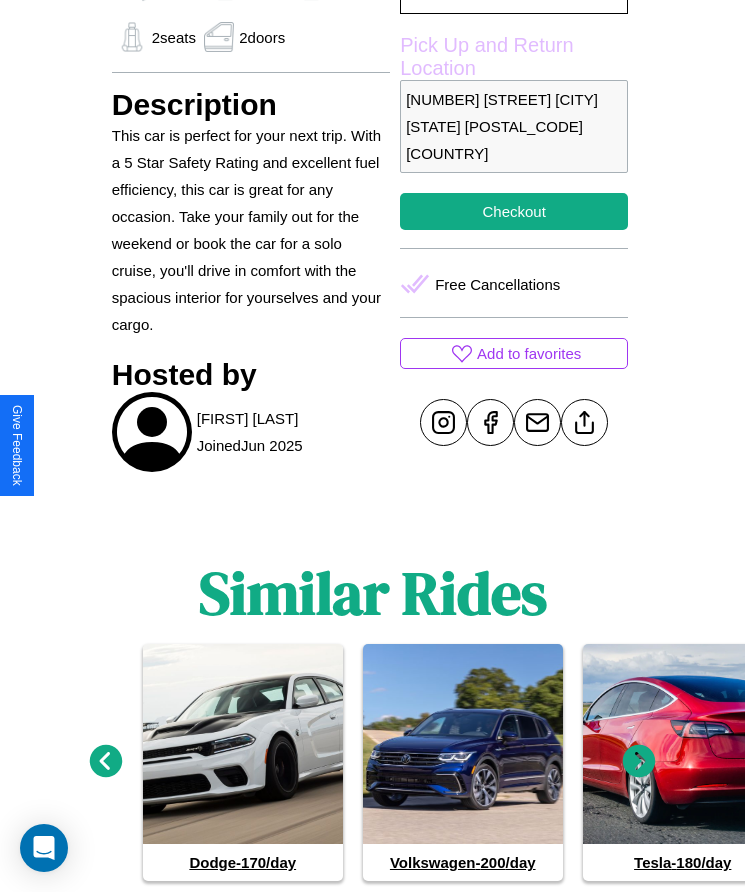scroll, scrollTop: 857, scrollLeft: 0, axis: vertical 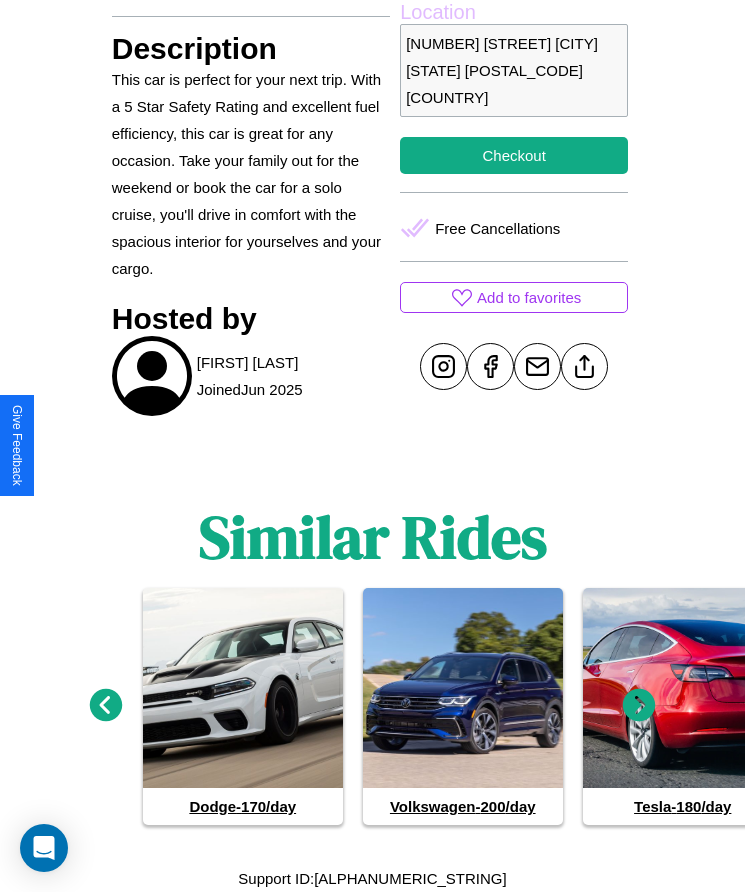 click 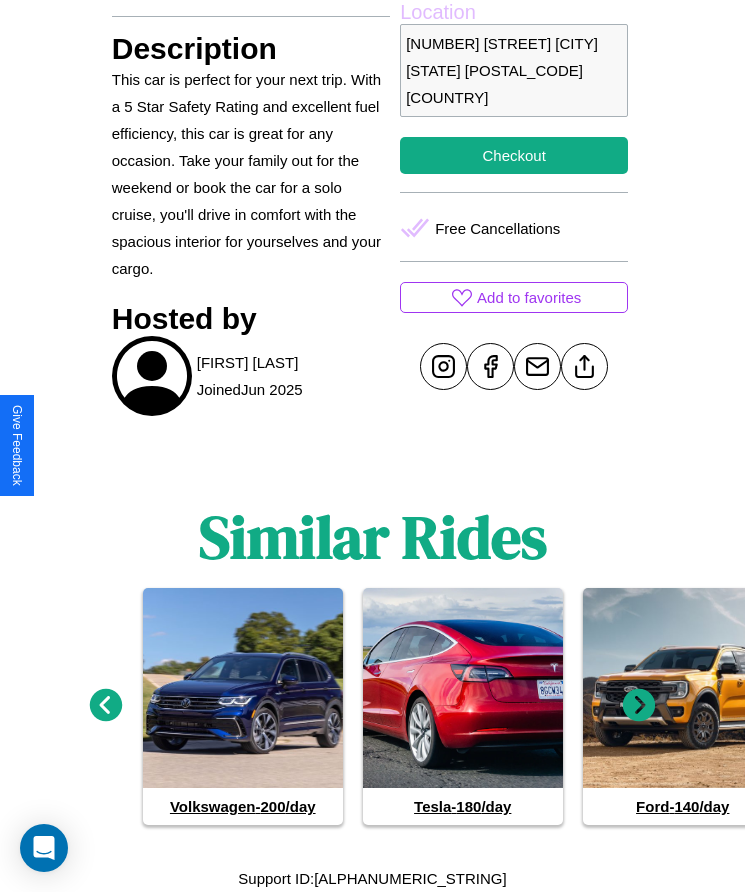 click 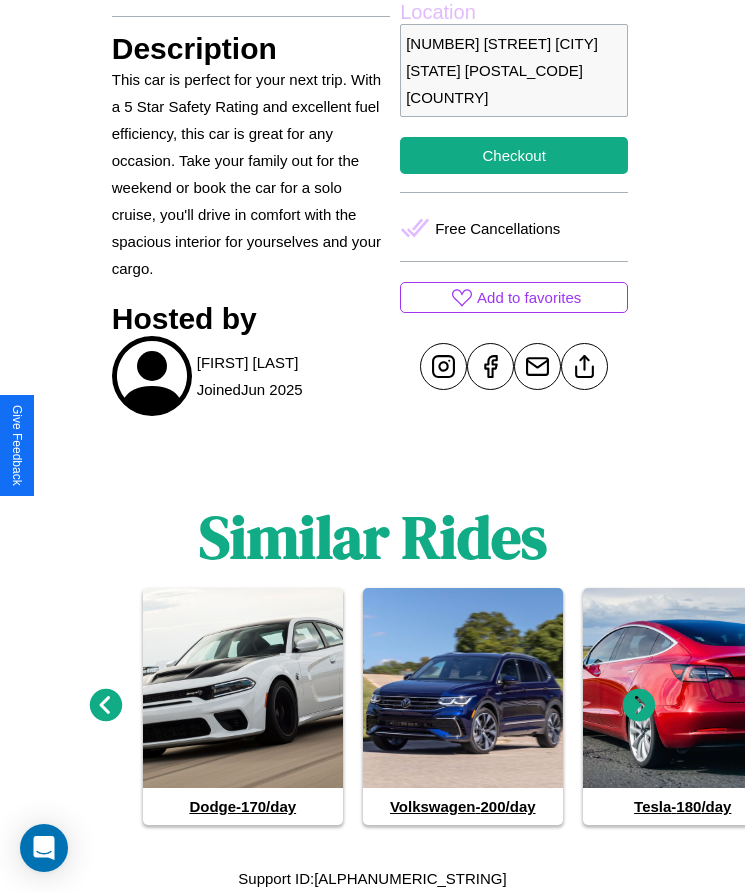 click 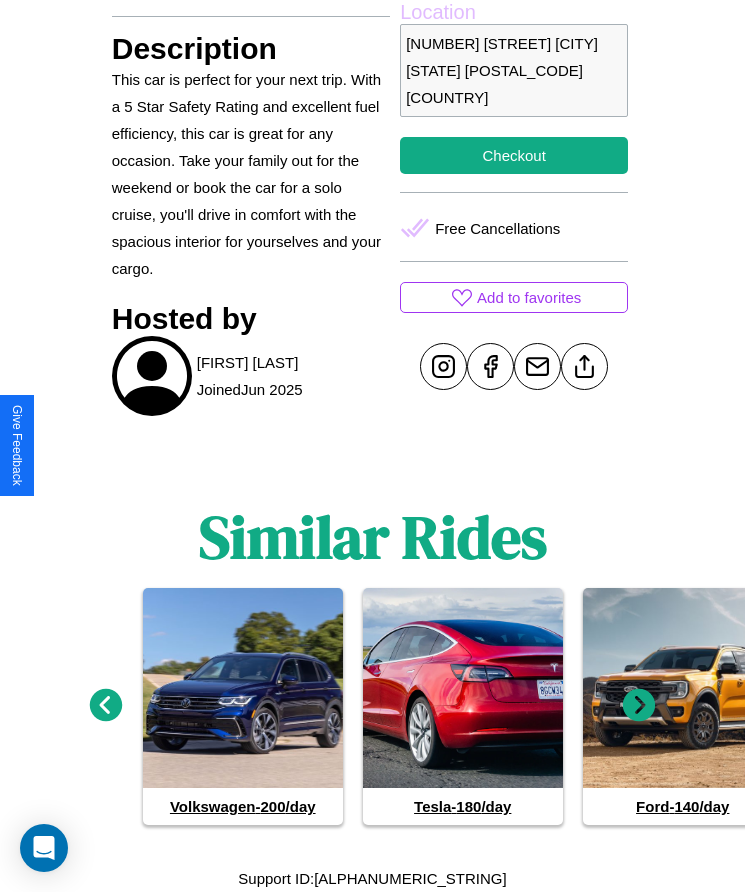 click 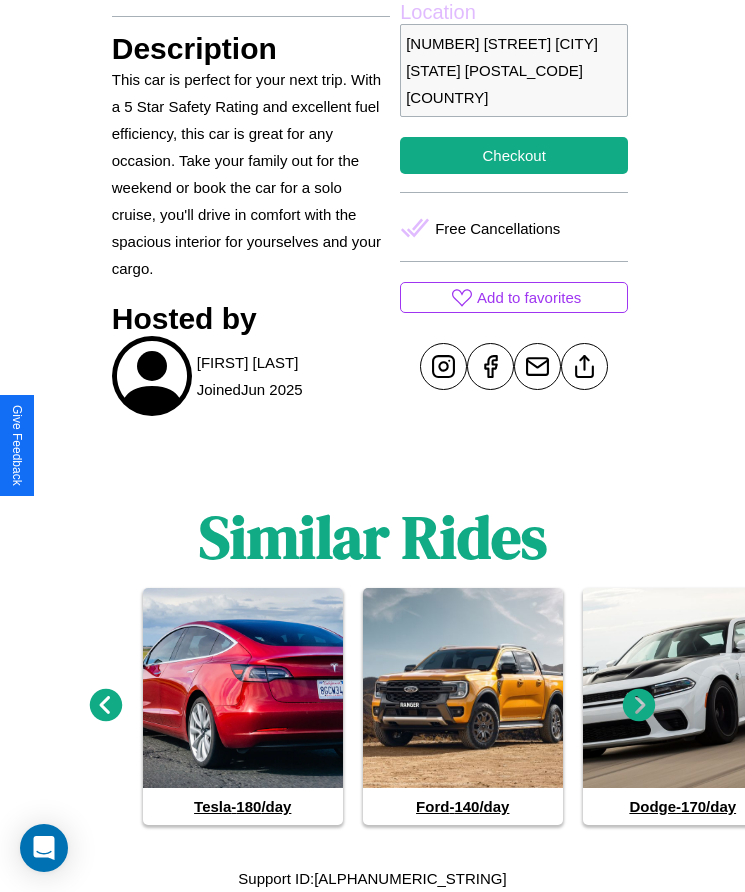 click 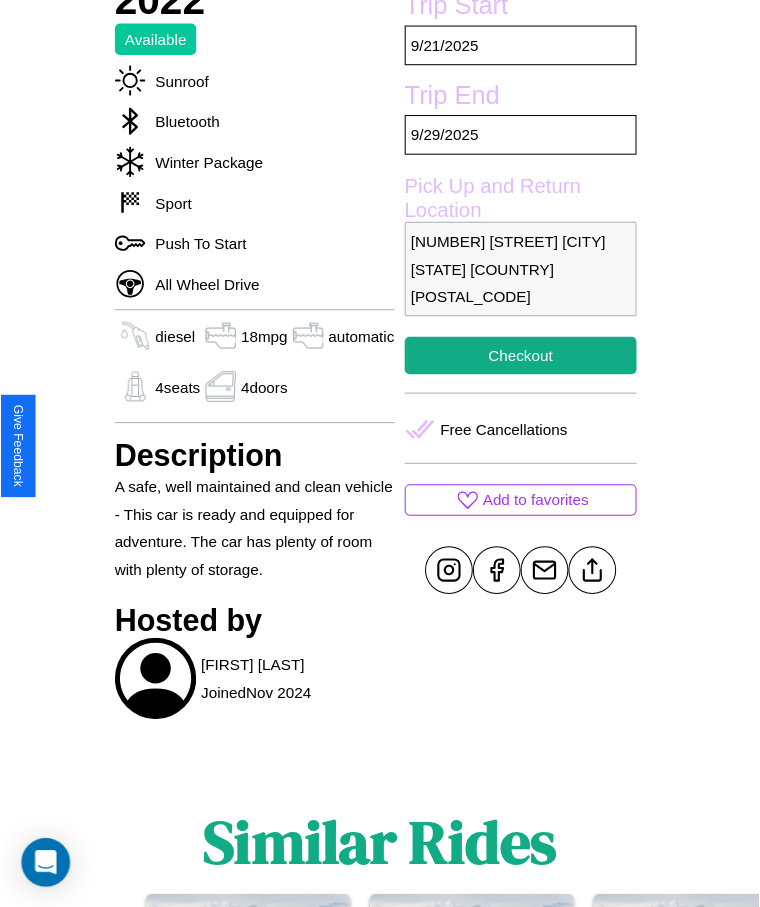 scroll, scrollTop: 681, scrollLeft: 0, axis: vertical 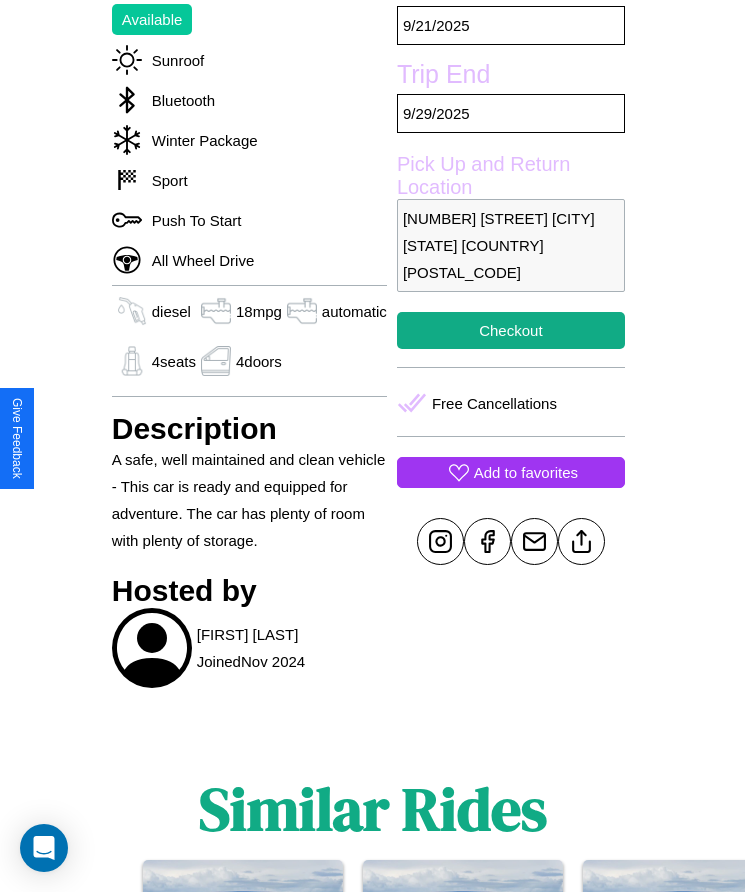 click on "Add to favorites" at bounding box center (526, 472) 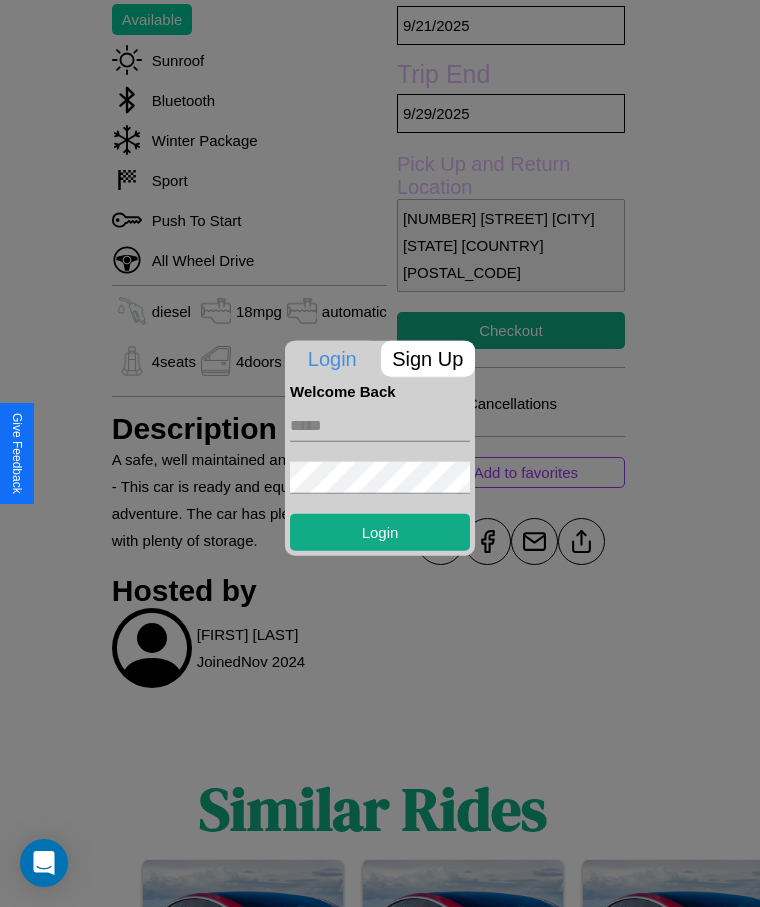 click at bounding box center [380, 425] 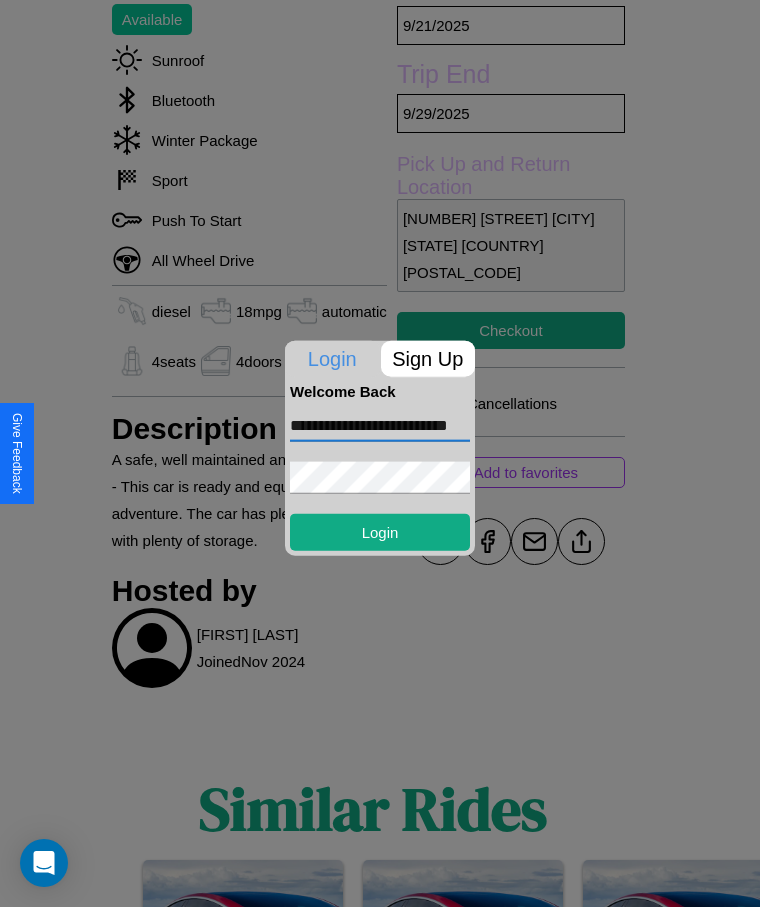 scroll, scrollTop: 0, scrollLeft: 31, axis: horizontal 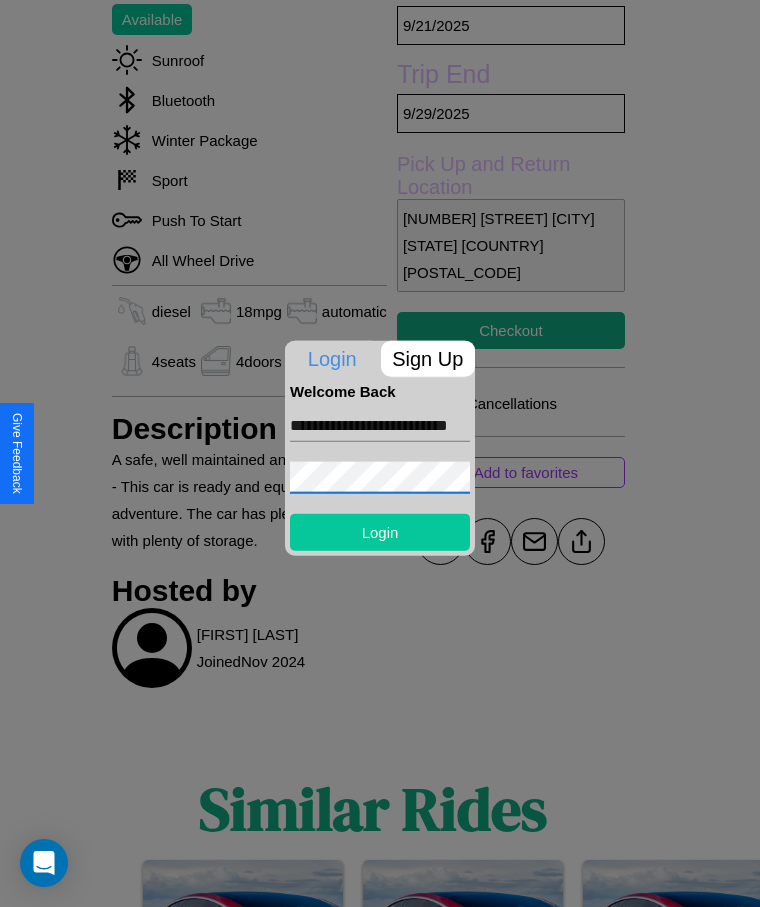 click on "Login" at bounding box center [380, 531] 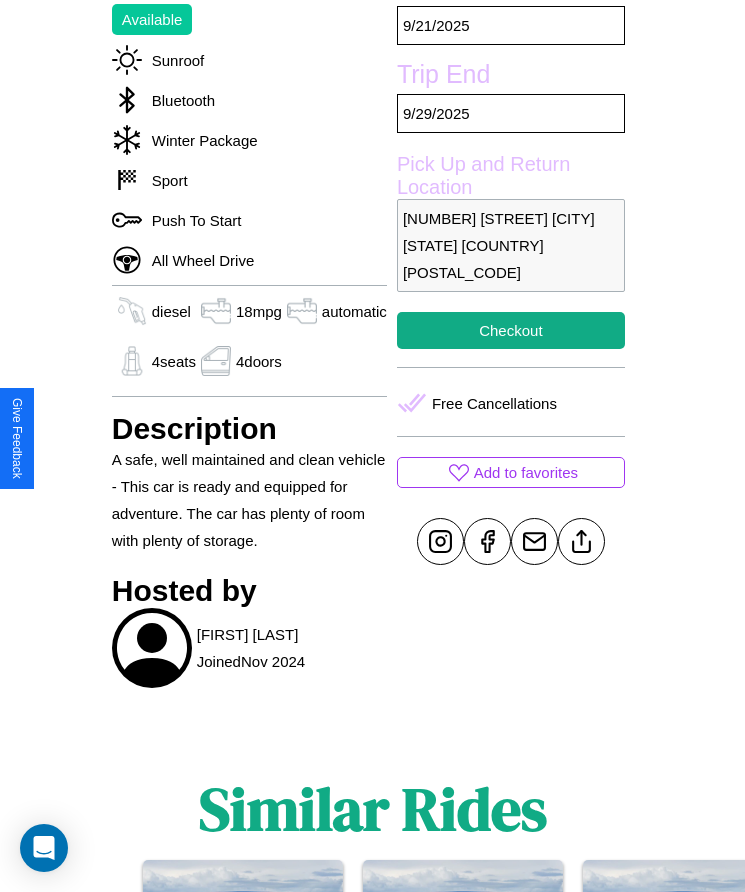 scroll, scrollTop: 681, scrollLeft: 0, axis: vertical 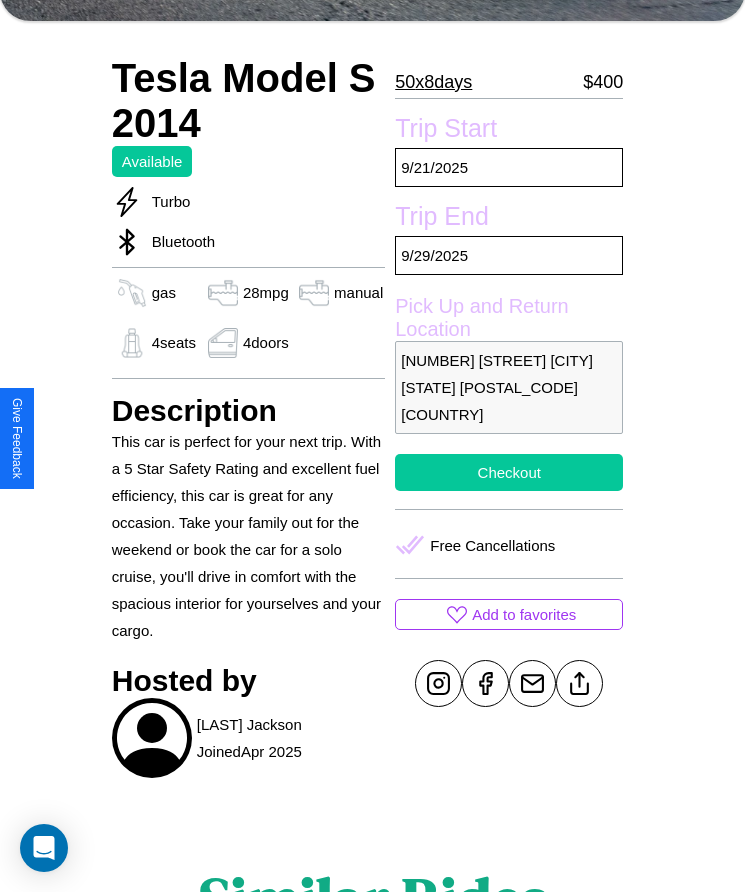 click on "Checkout" at bounding box center [509, 472] 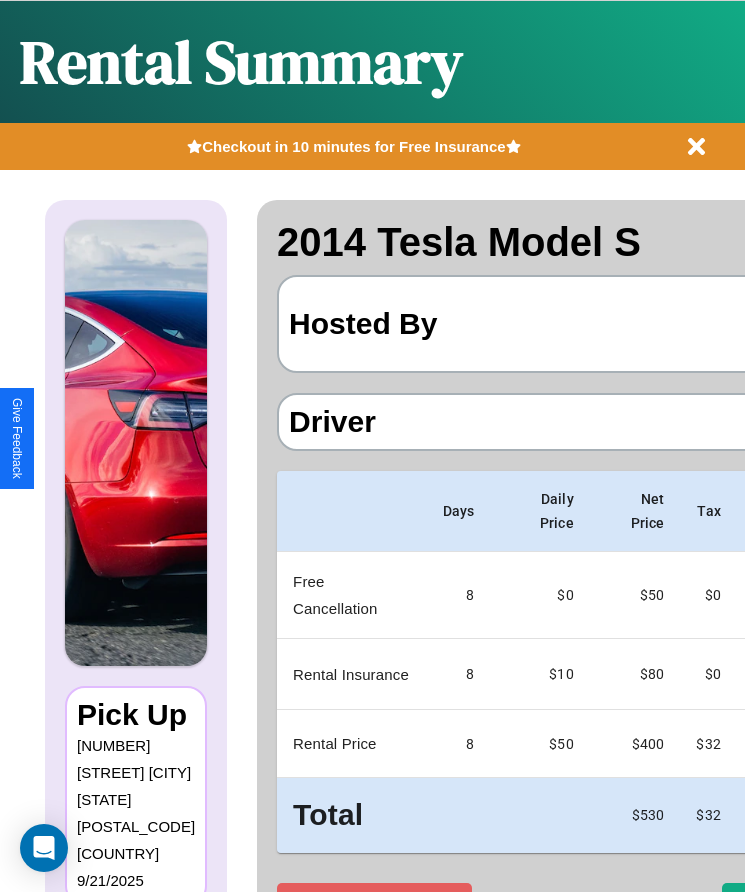 scroll, scrollTop: 0, scrollLeft: 118, axis: horizontal 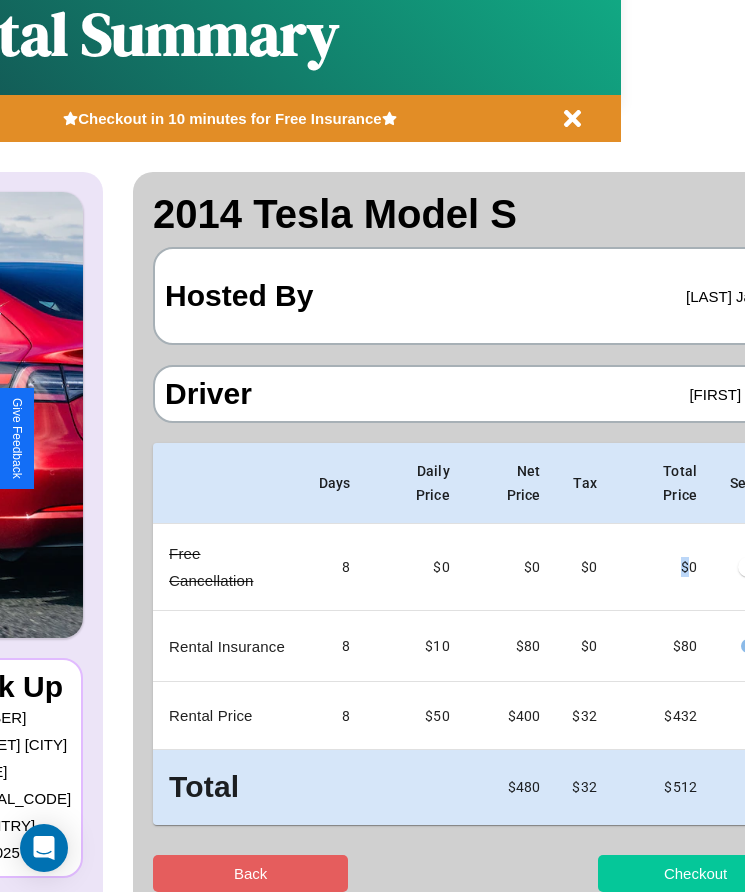 click on "Checkout" at bounding box center (695, 873) 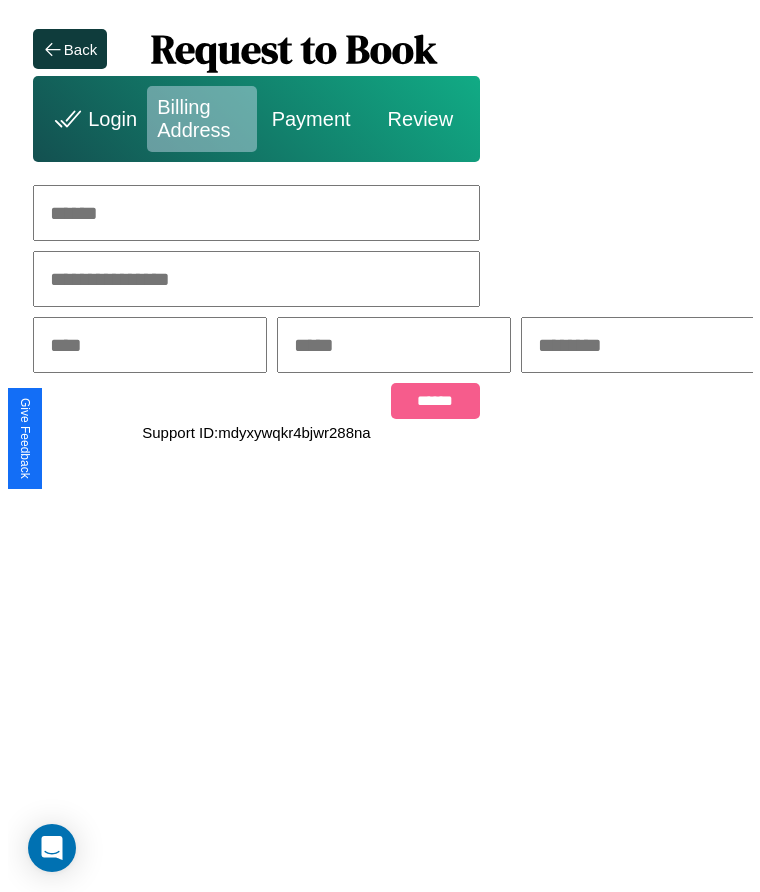 scroll, scrollTop: 0, scrollLeft: 0, axis: both 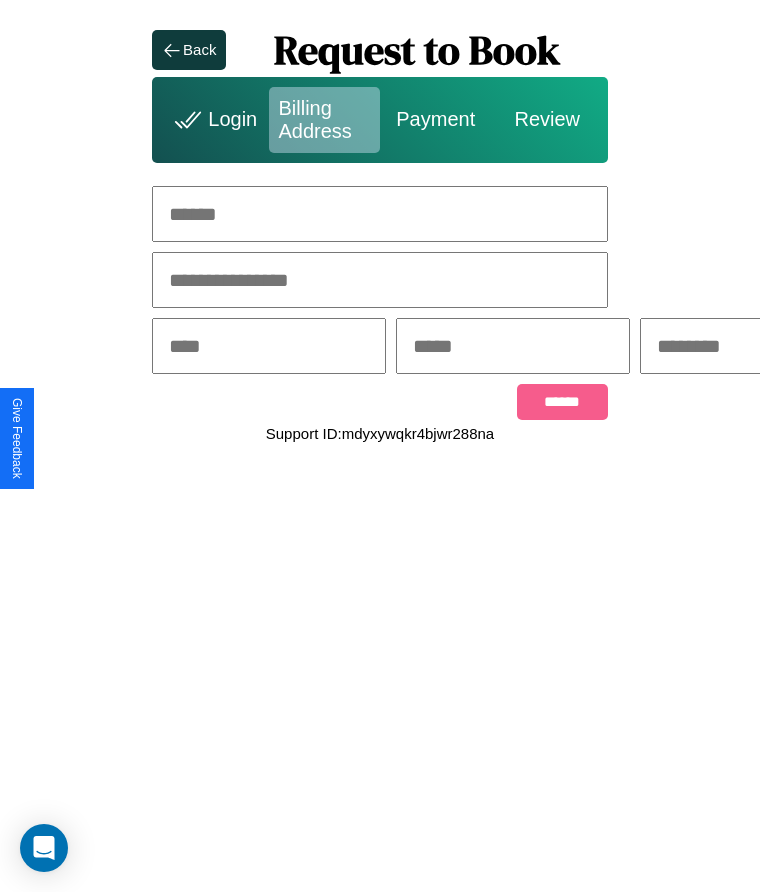 click at bounding box center [380, 214] 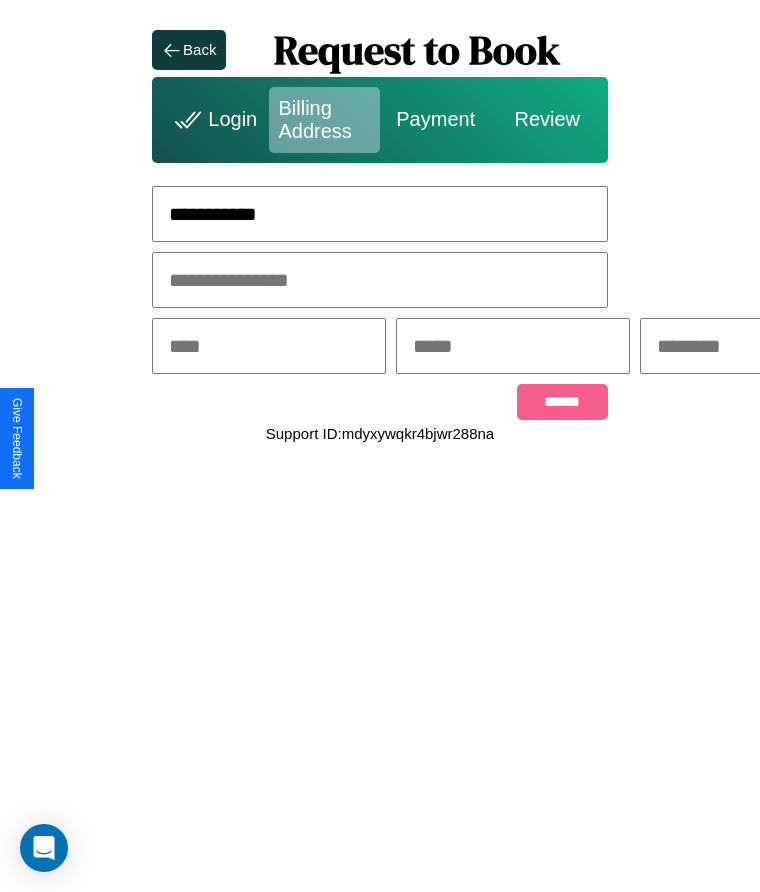 type on "**********" 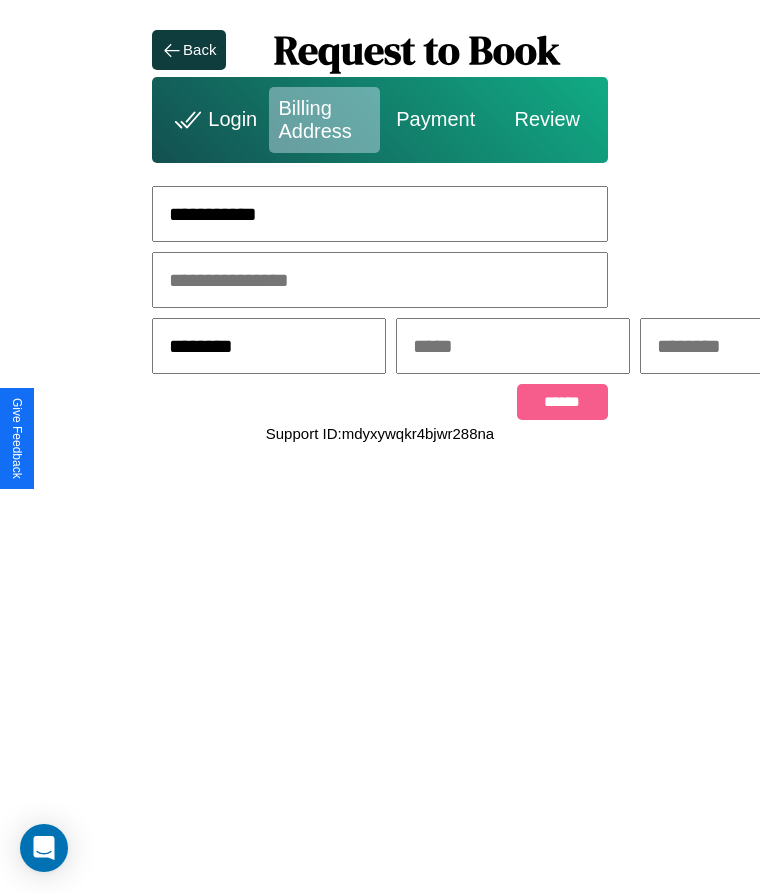 type on "********" 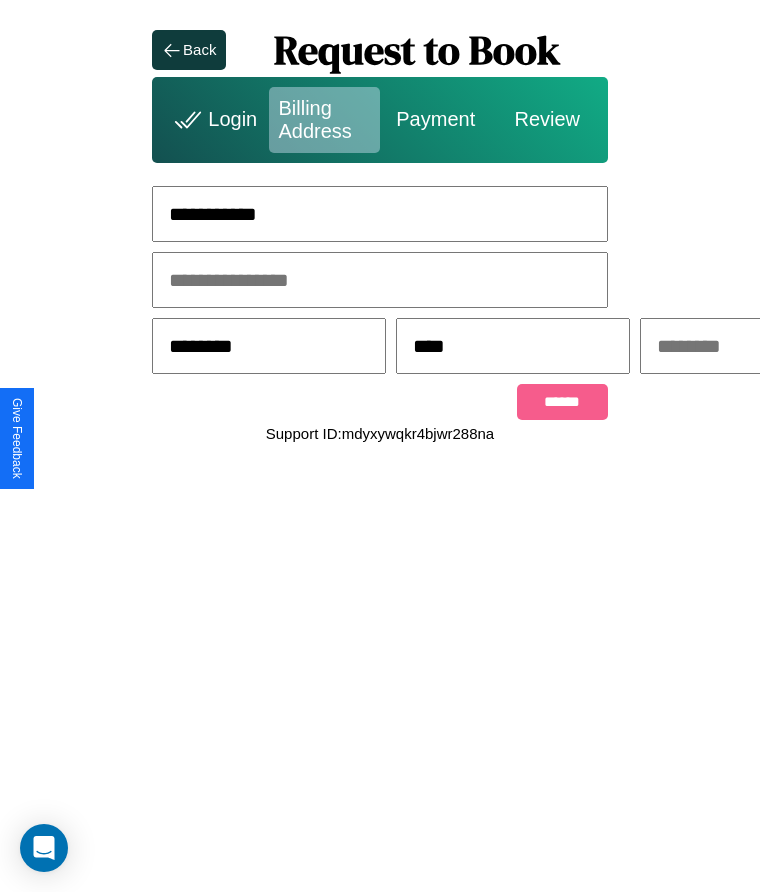 scroll, scrollTop: 0, scrollLeft: 309, axis: horizontal 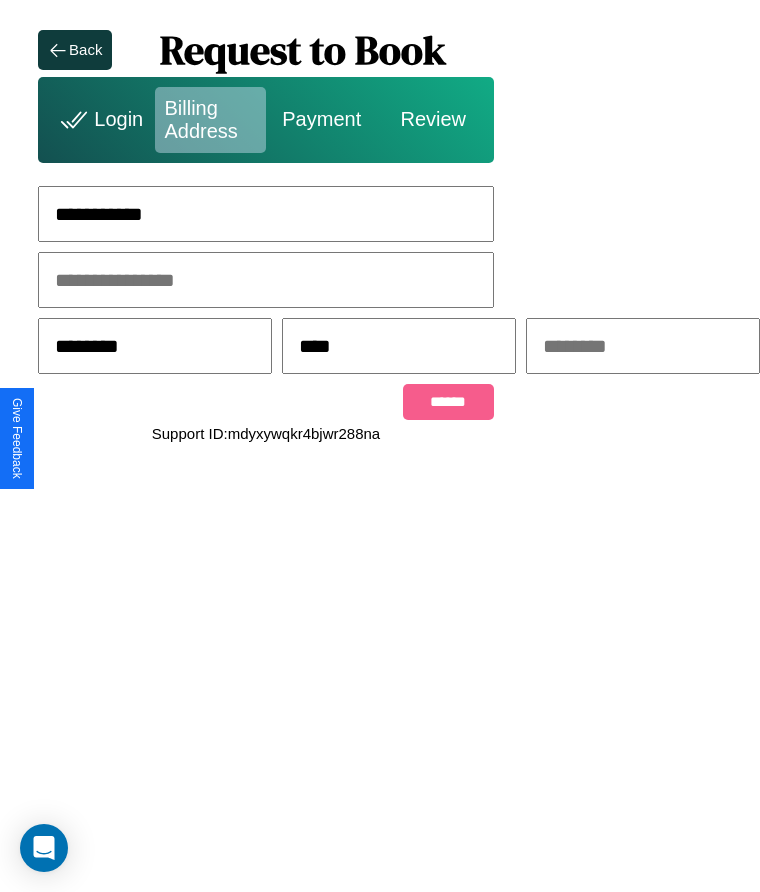 type on "****" 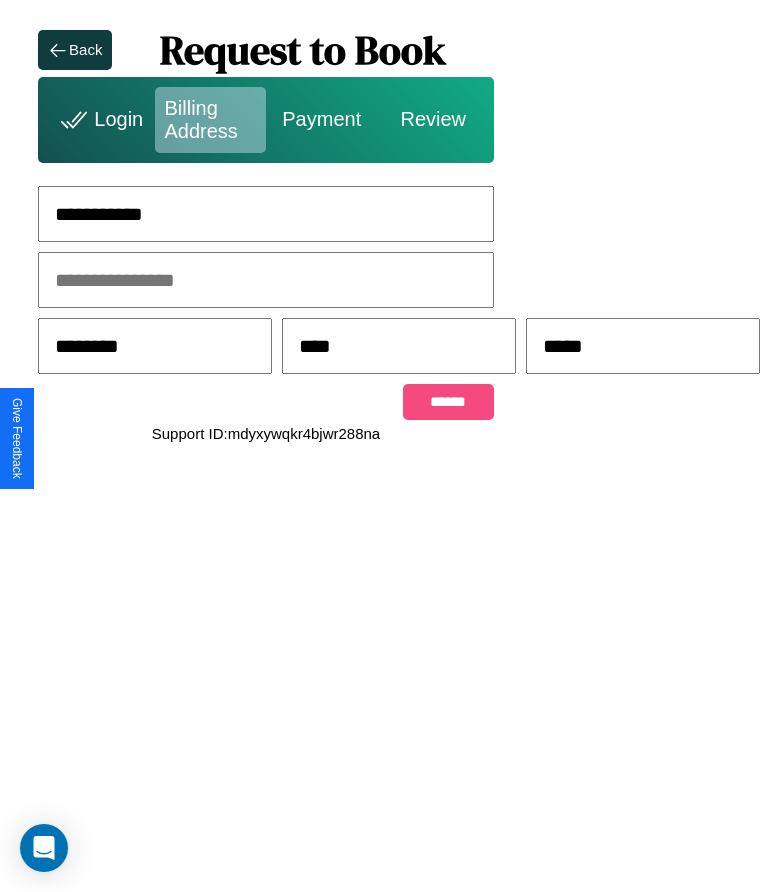 type on "*****" 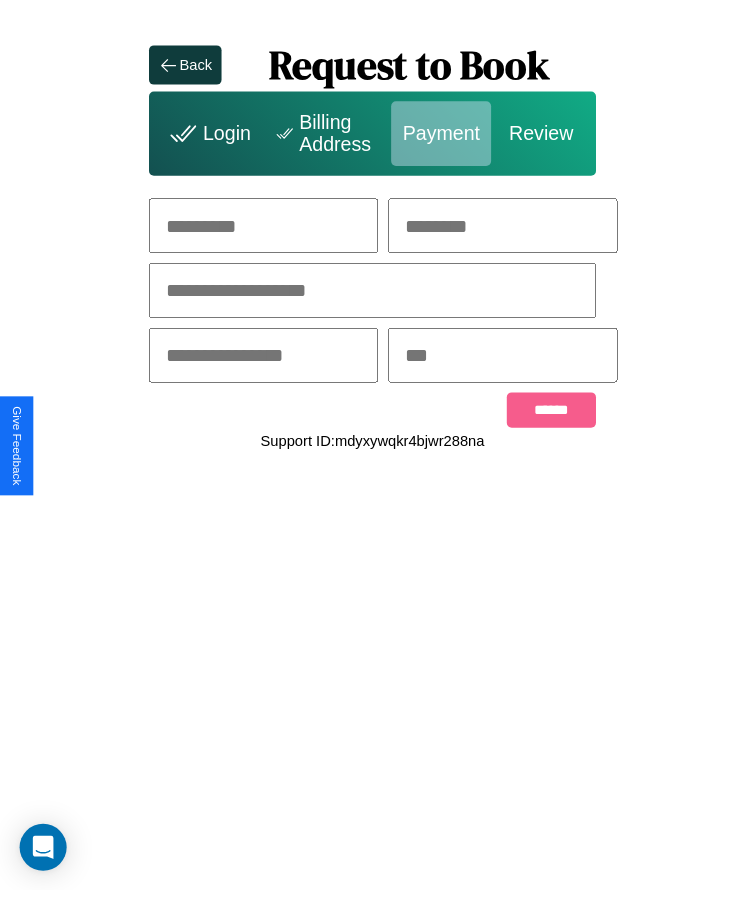 scroll, scrollTop: 0, scrollLeft: 0, axis: both 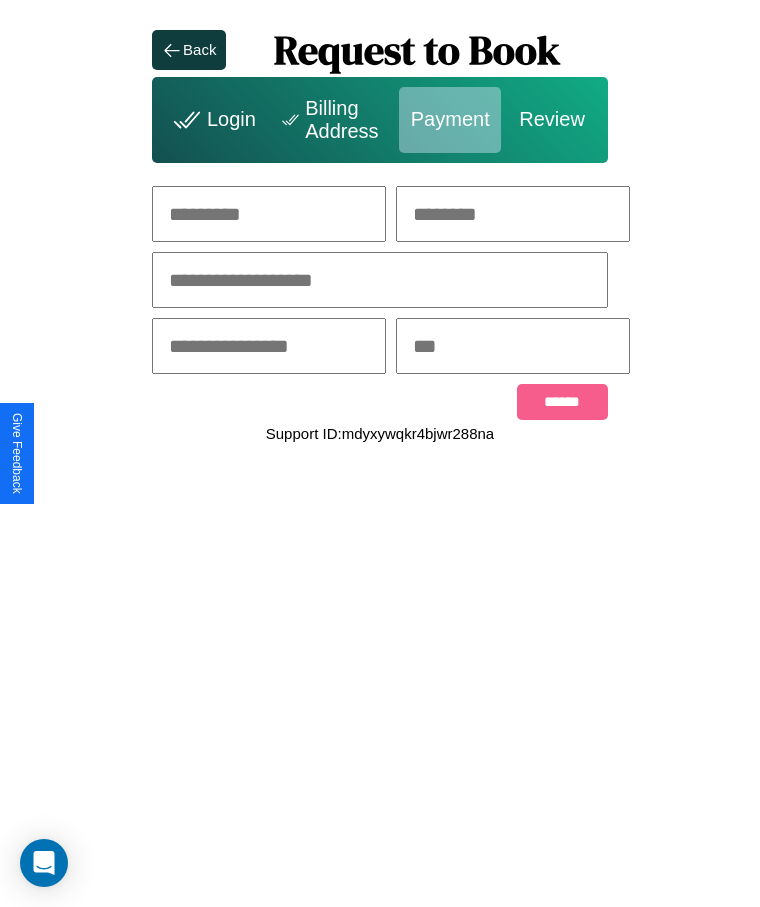 click at bounding box center (269, 214) 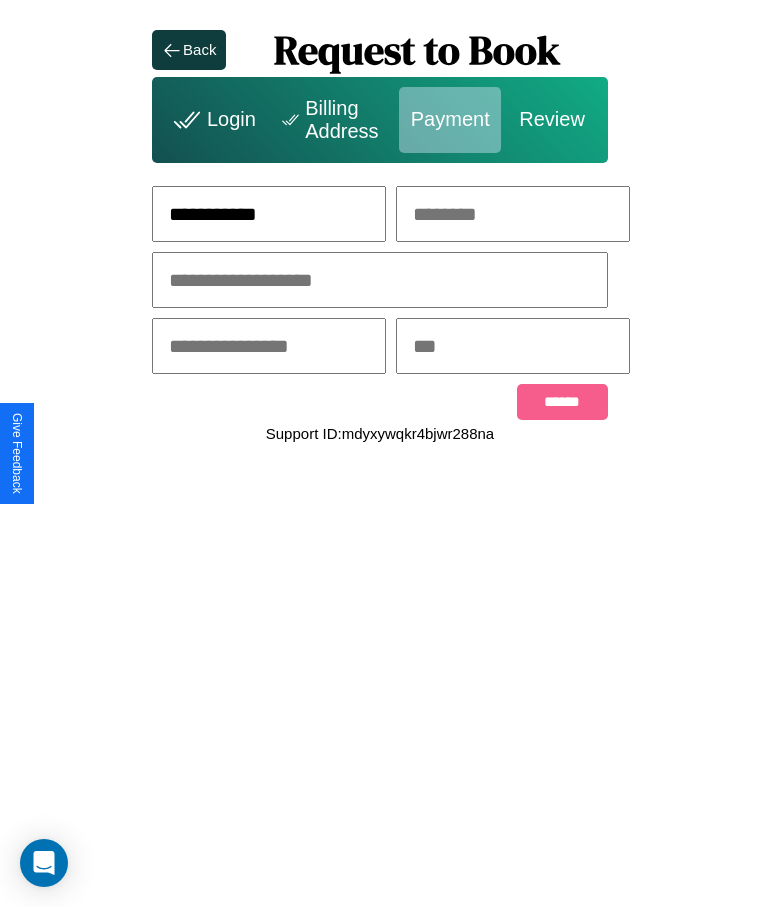 type on "**********" 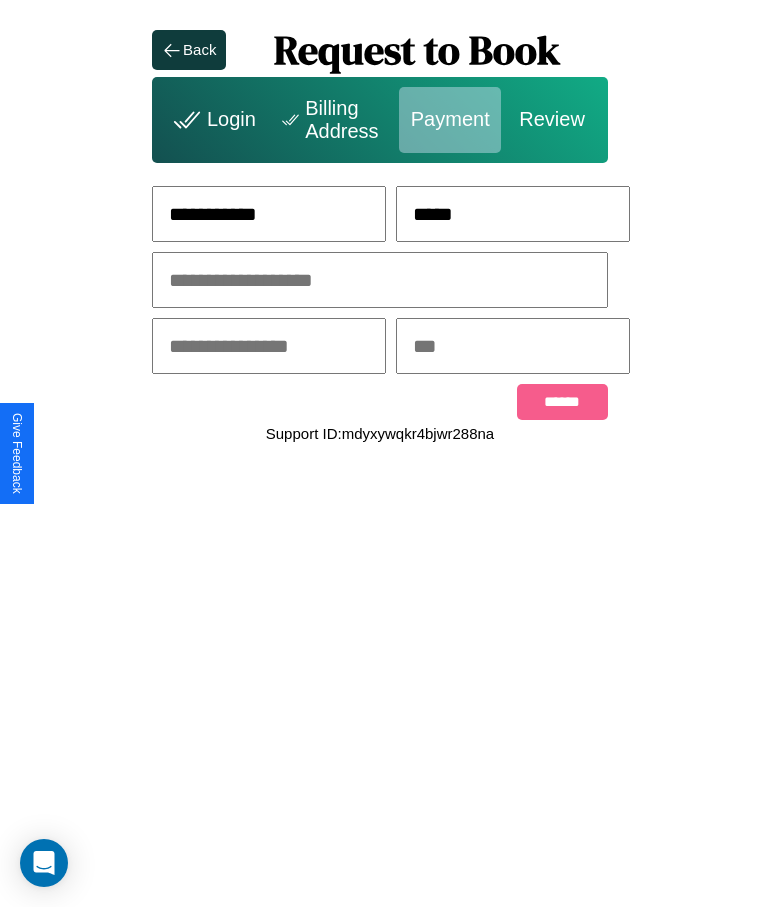 type on "*****" 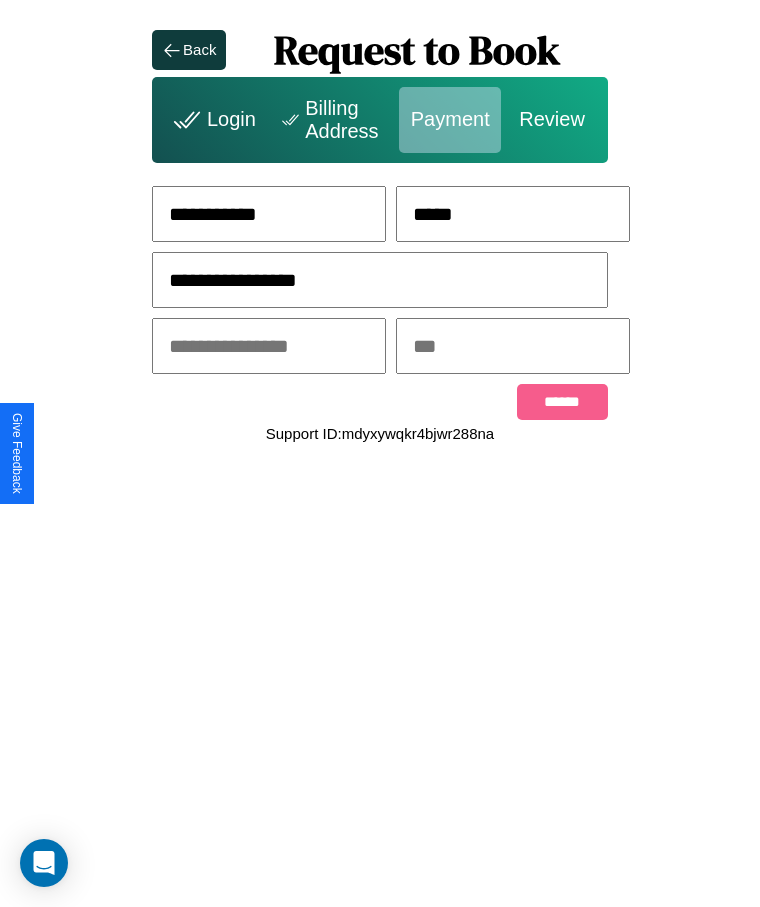 type on "**********" 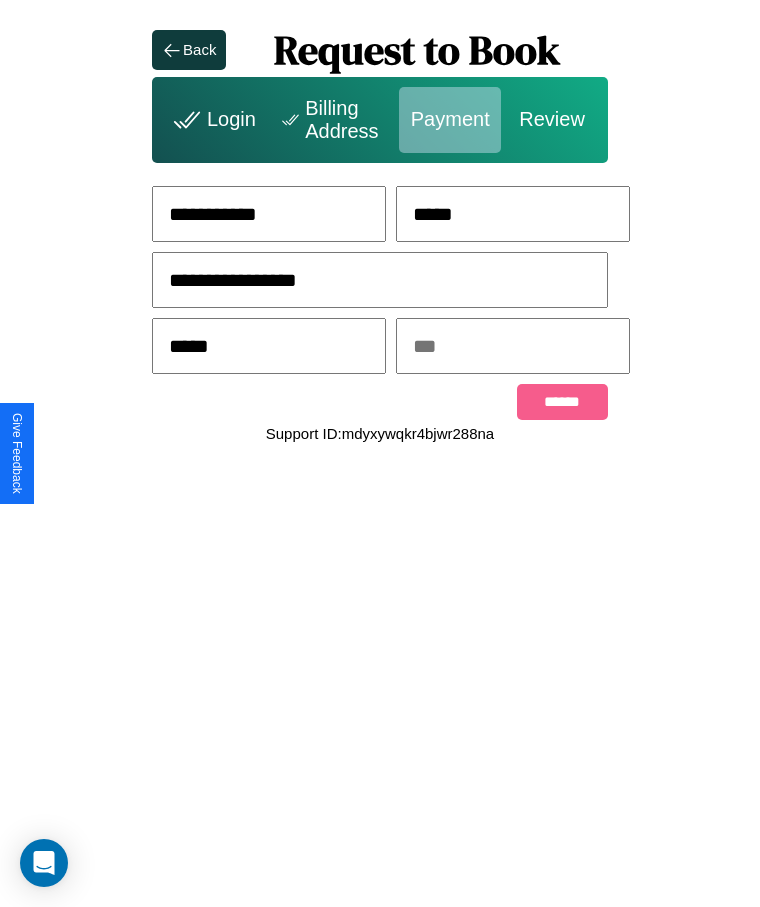 type on "*****" 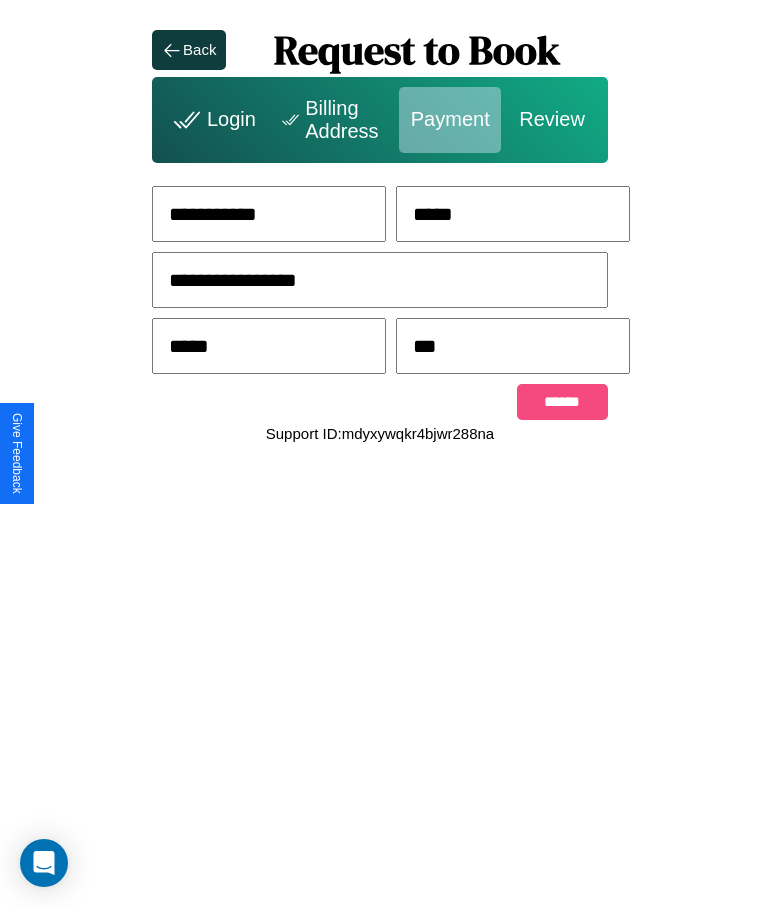 type on "***" 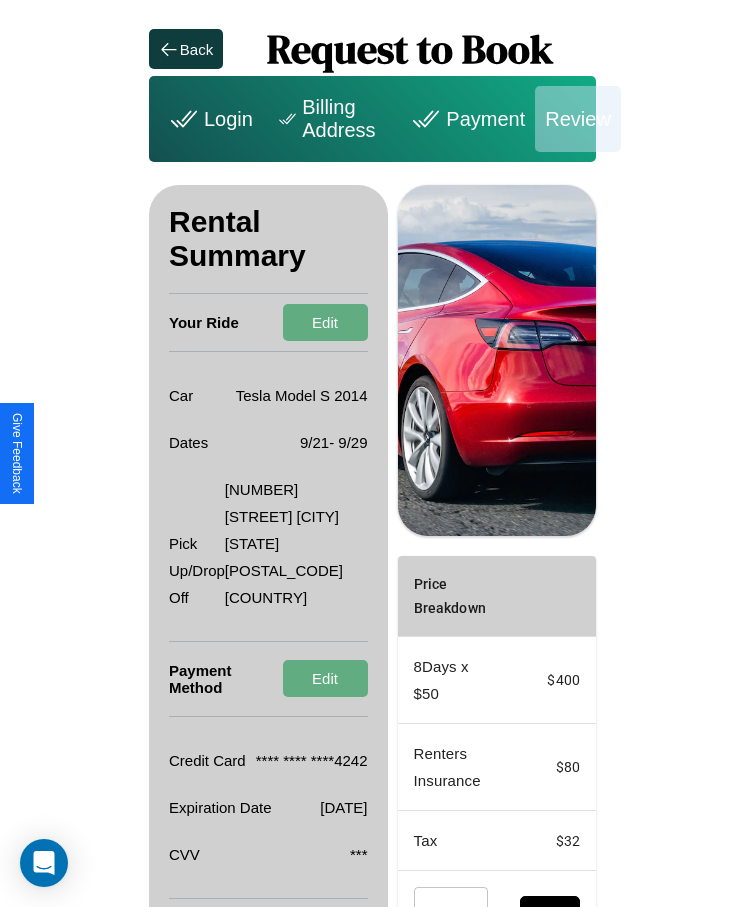 click on "Edit" at bounding box center (325, 927) 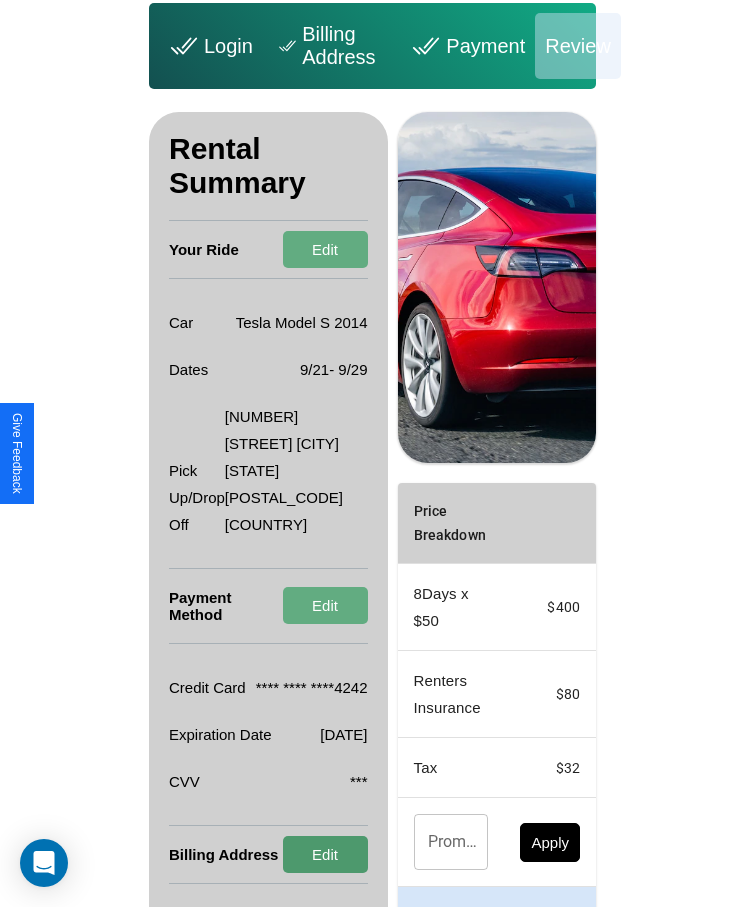 scroll, scrollTop: 164, scrollLeft: 0, axis: vertical 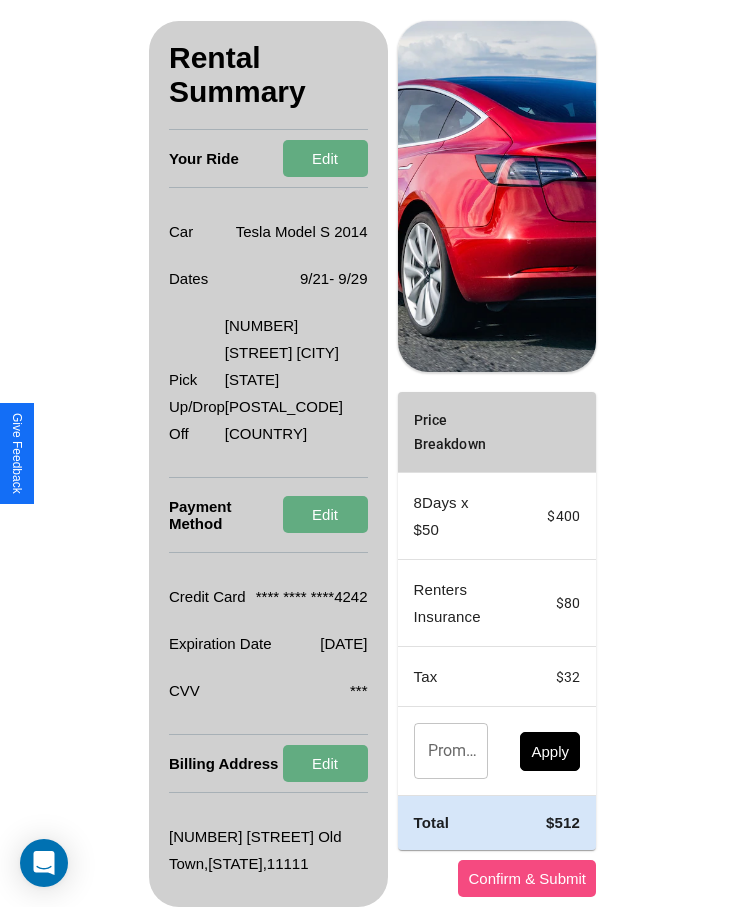 click on "Confirm & Submit" at bounding box center (527, 878) 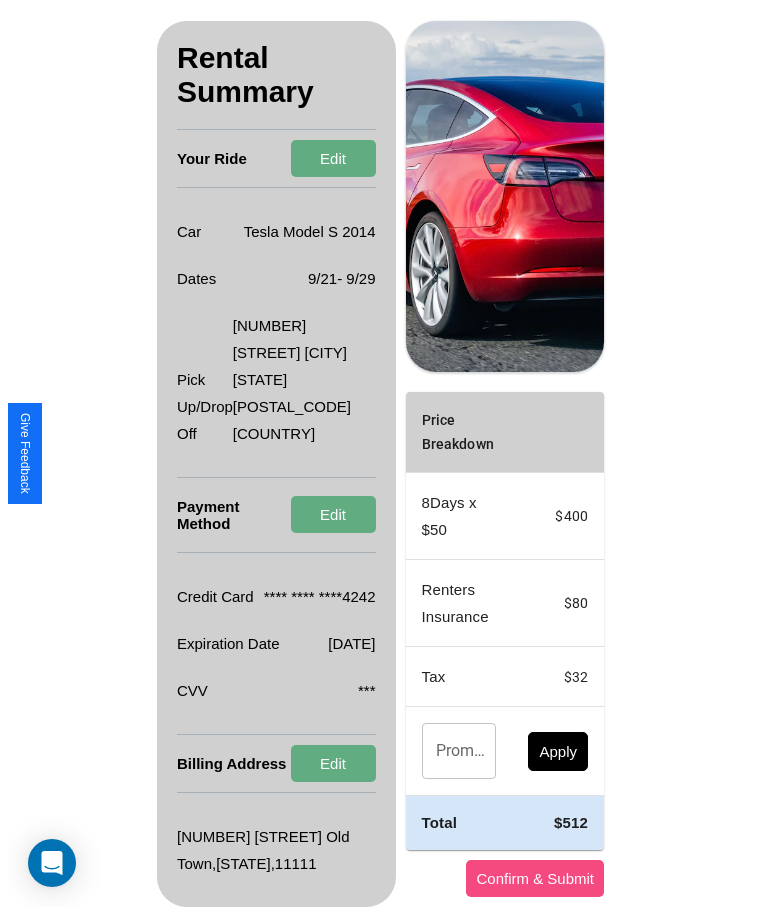 scroll, scrollTop: 0, scrollLeft: 0, axis: both 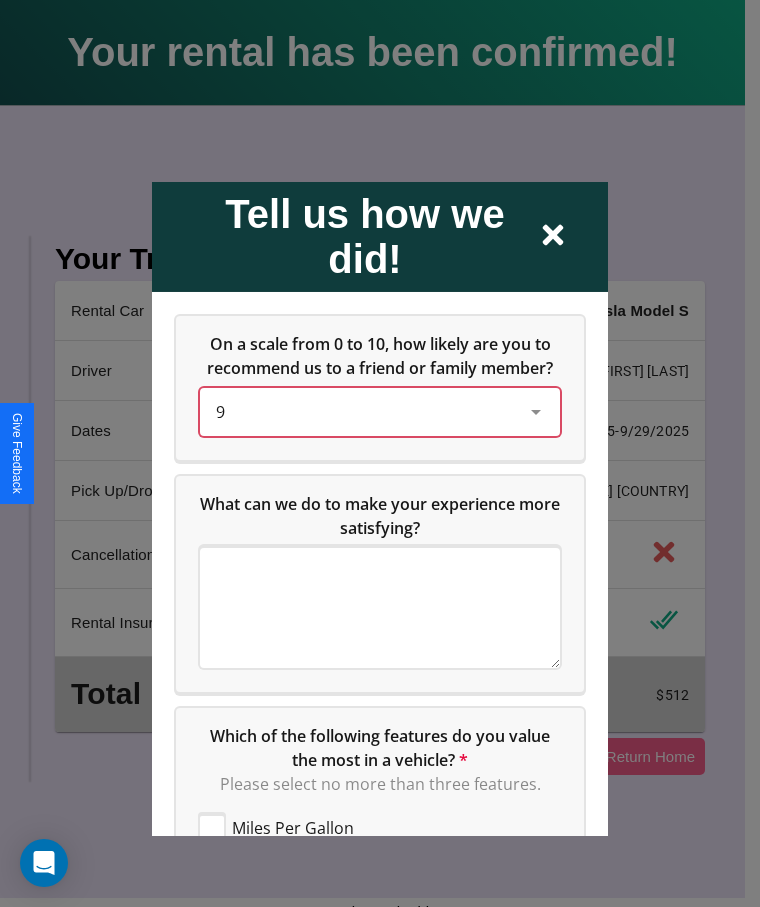 click on "9" at bounding box center [364, 411] 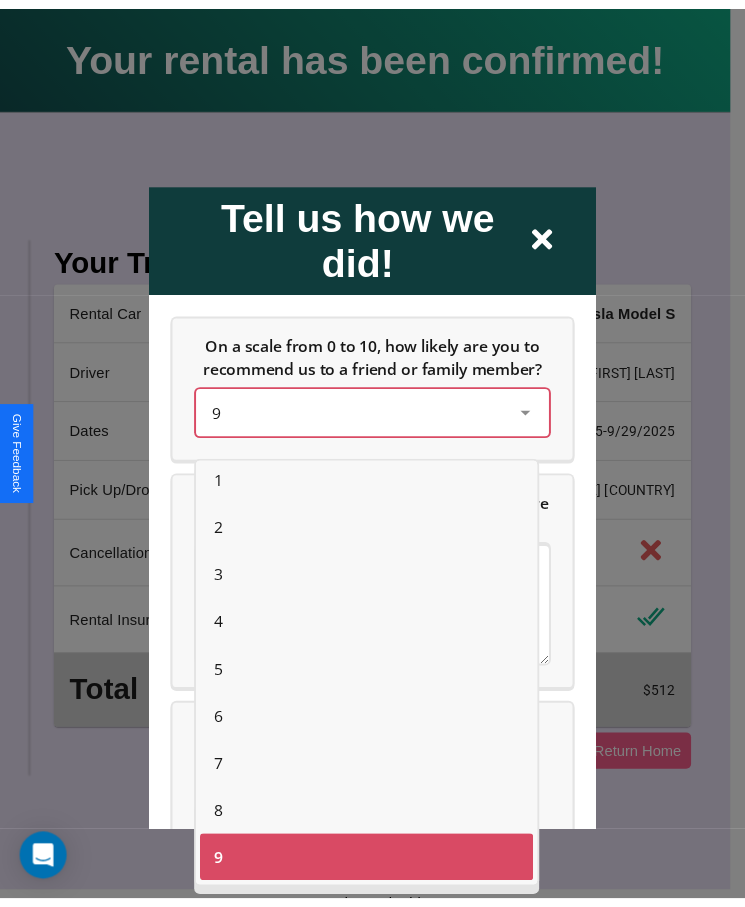 scroll, scrollTop: 12, scrollLeft: 0, axis: vertical 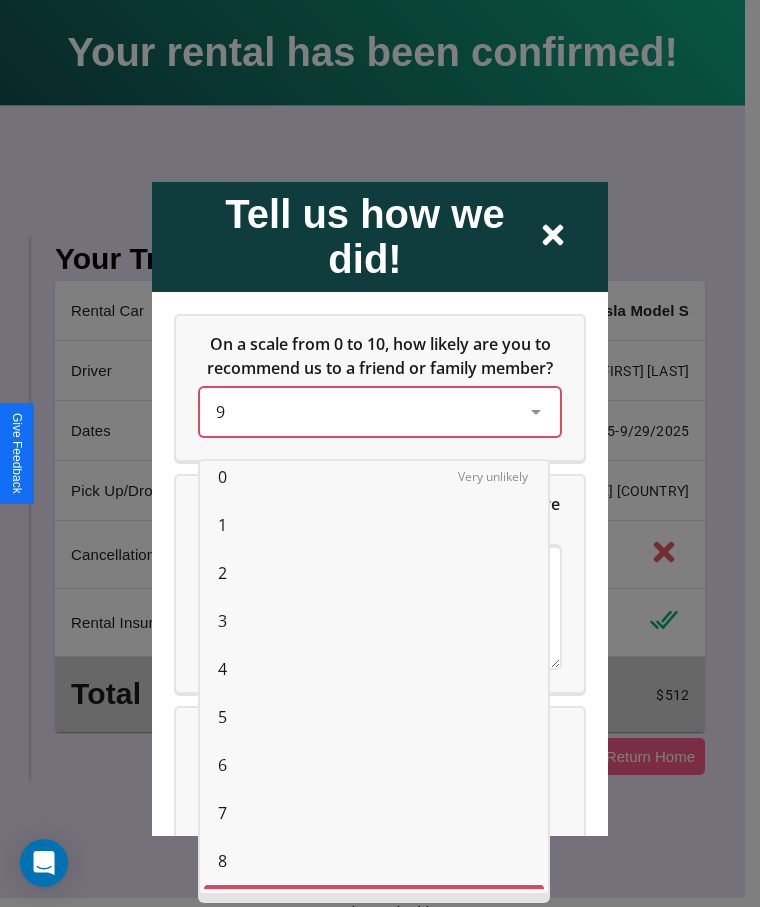 click on "0" at bounding box center (222, 477) 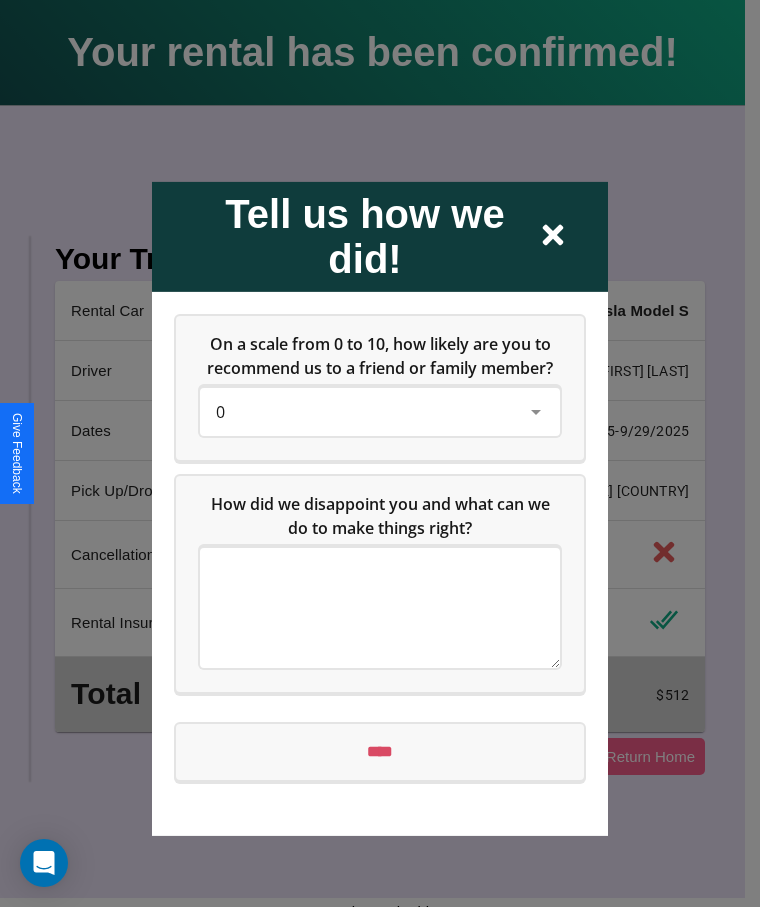 click 